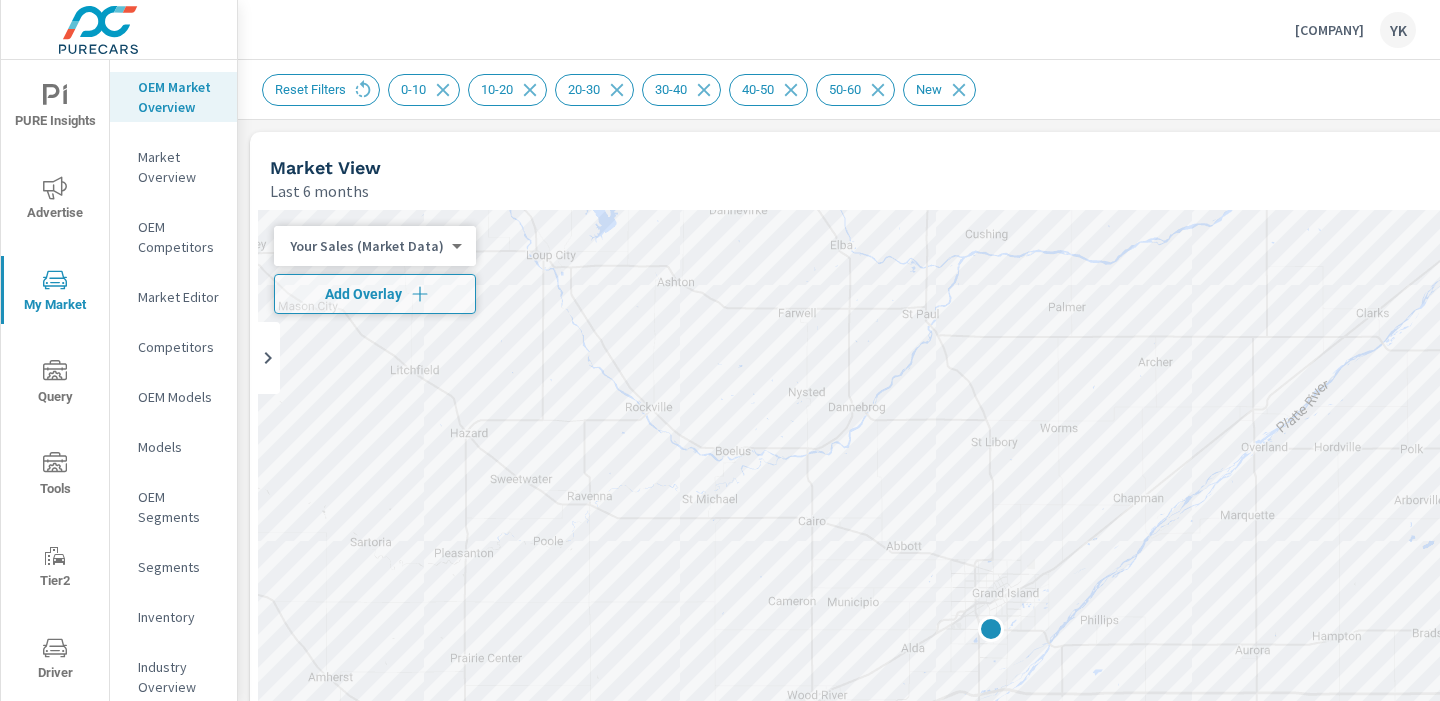 scroll, scrollTop: 0, scrollLeft: 0, axis: both 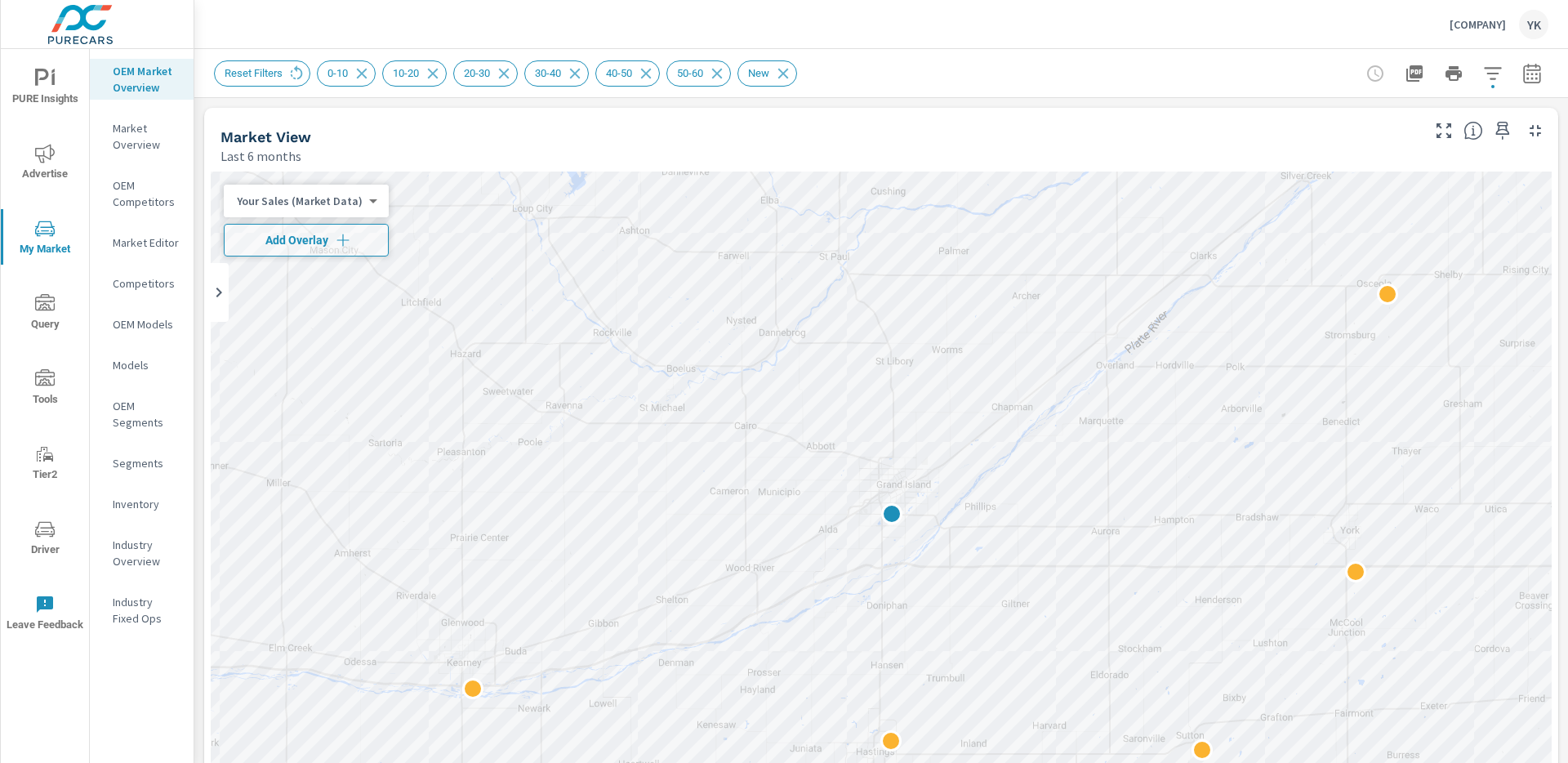 click on "[CITY]" at bounding box center [784, 382] 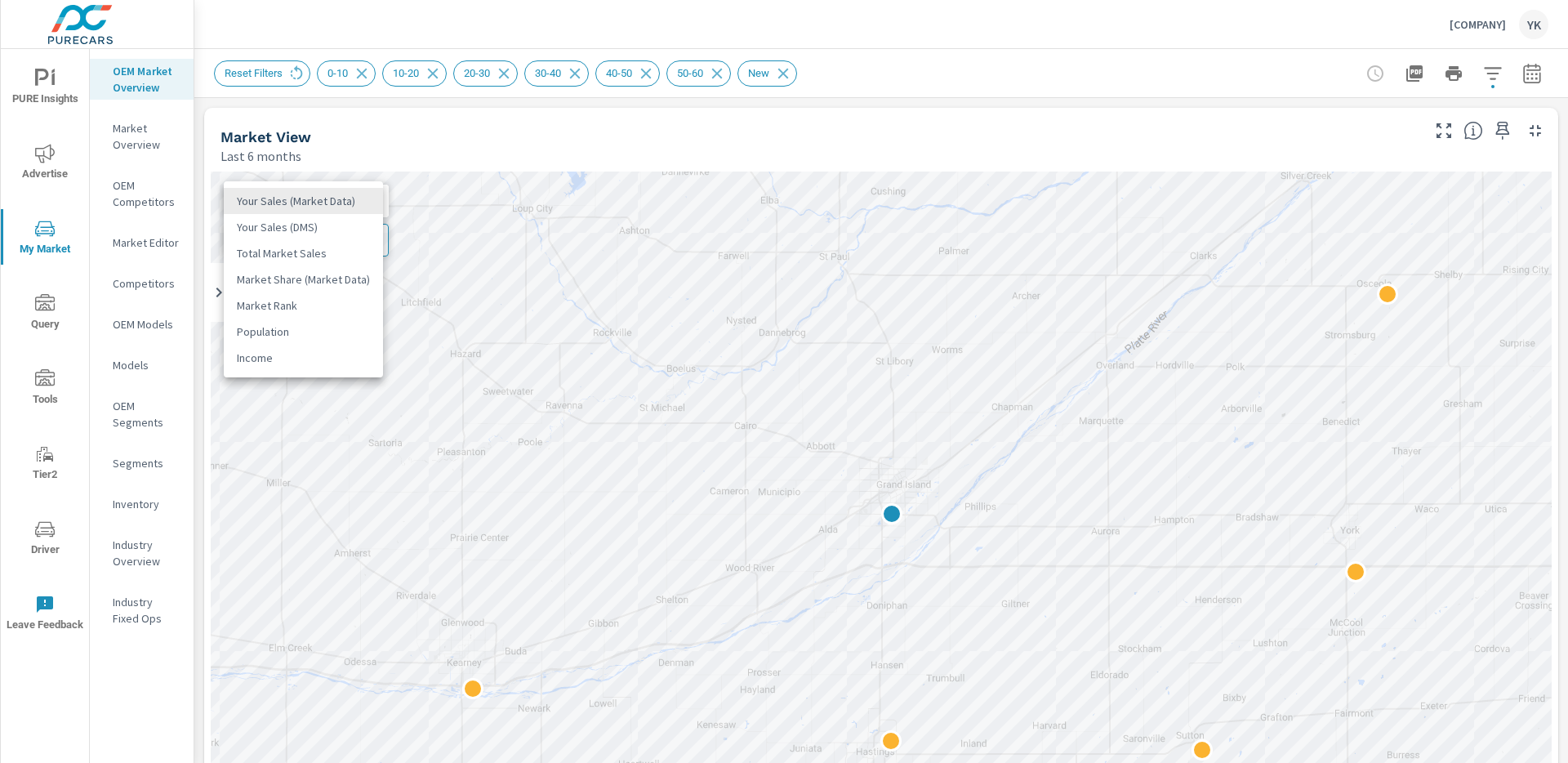 click at bounding box center [784, 382] 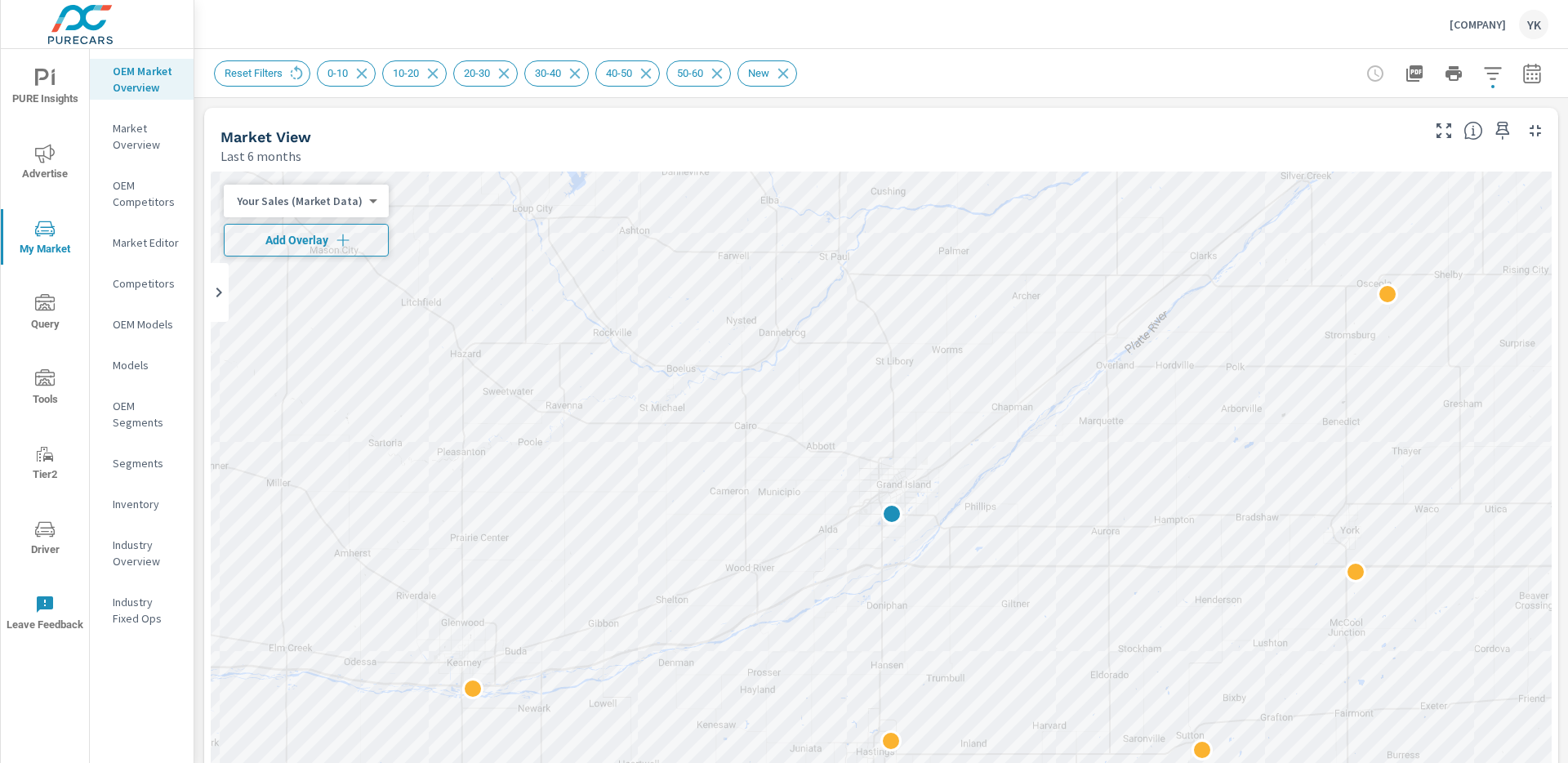 click on "Add Overlay" at bounding box center (306, 240) 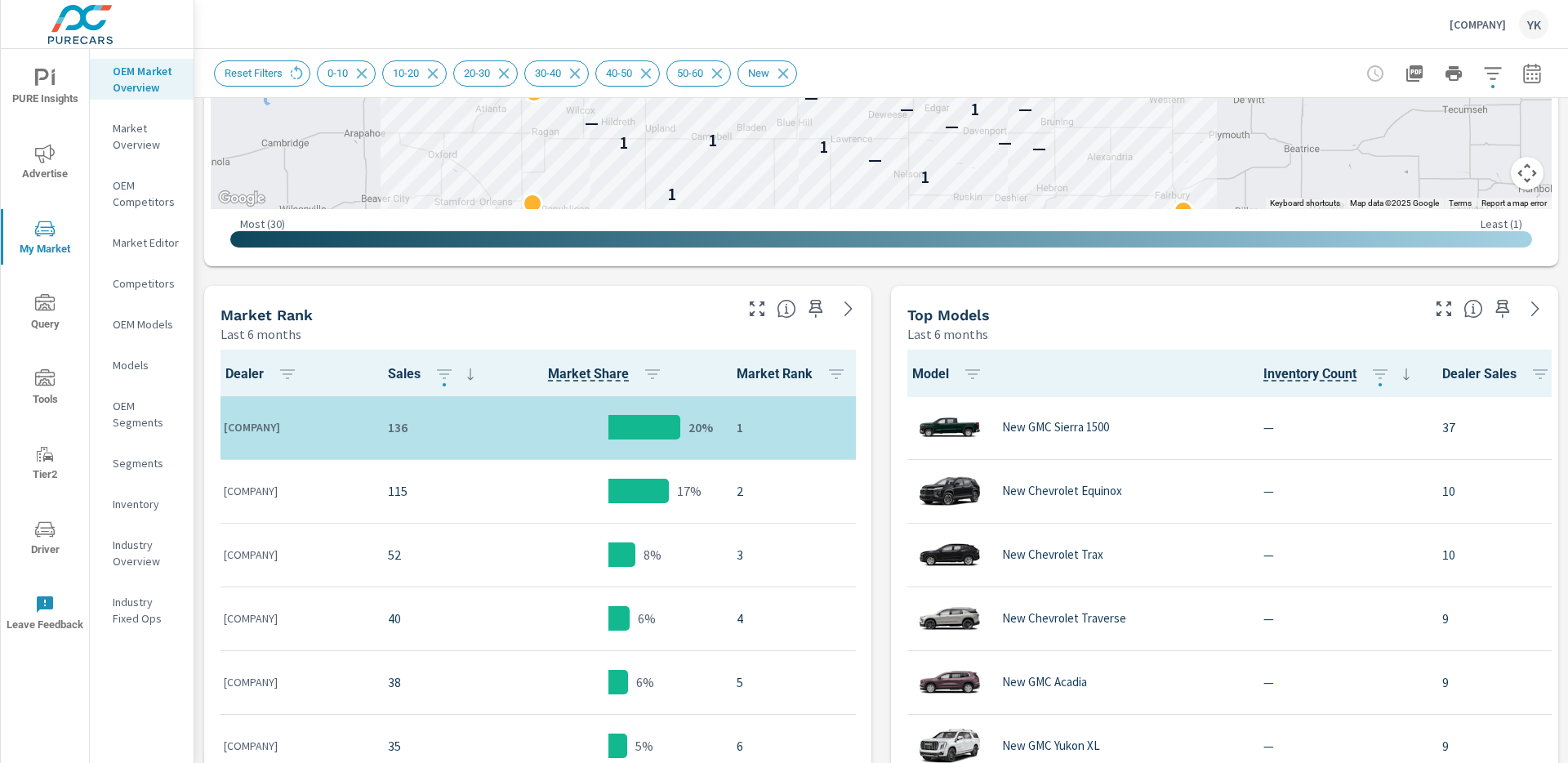 scroll, scrollTop: 640, scrollLeft: 0, axis: vertical 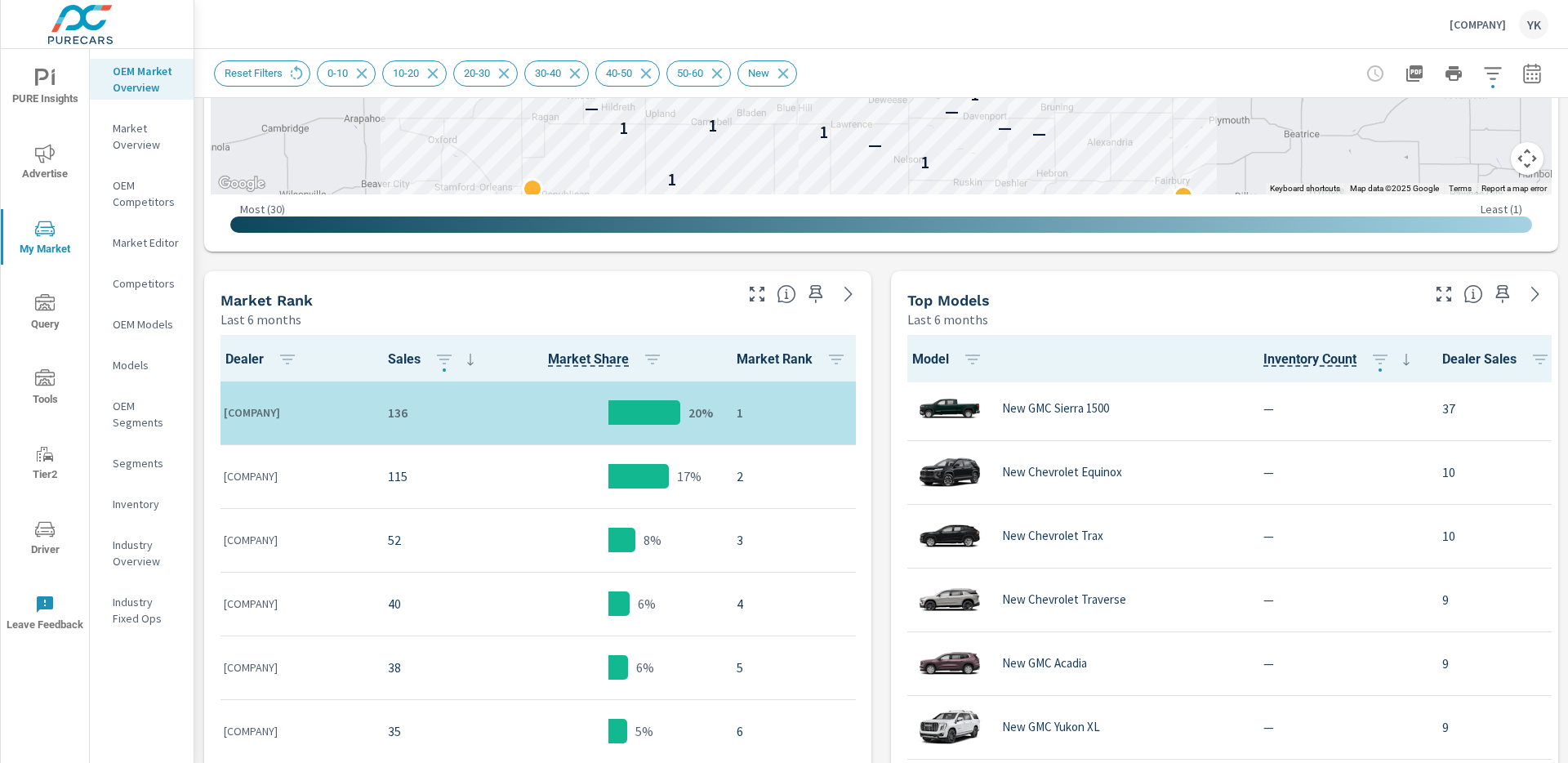 click 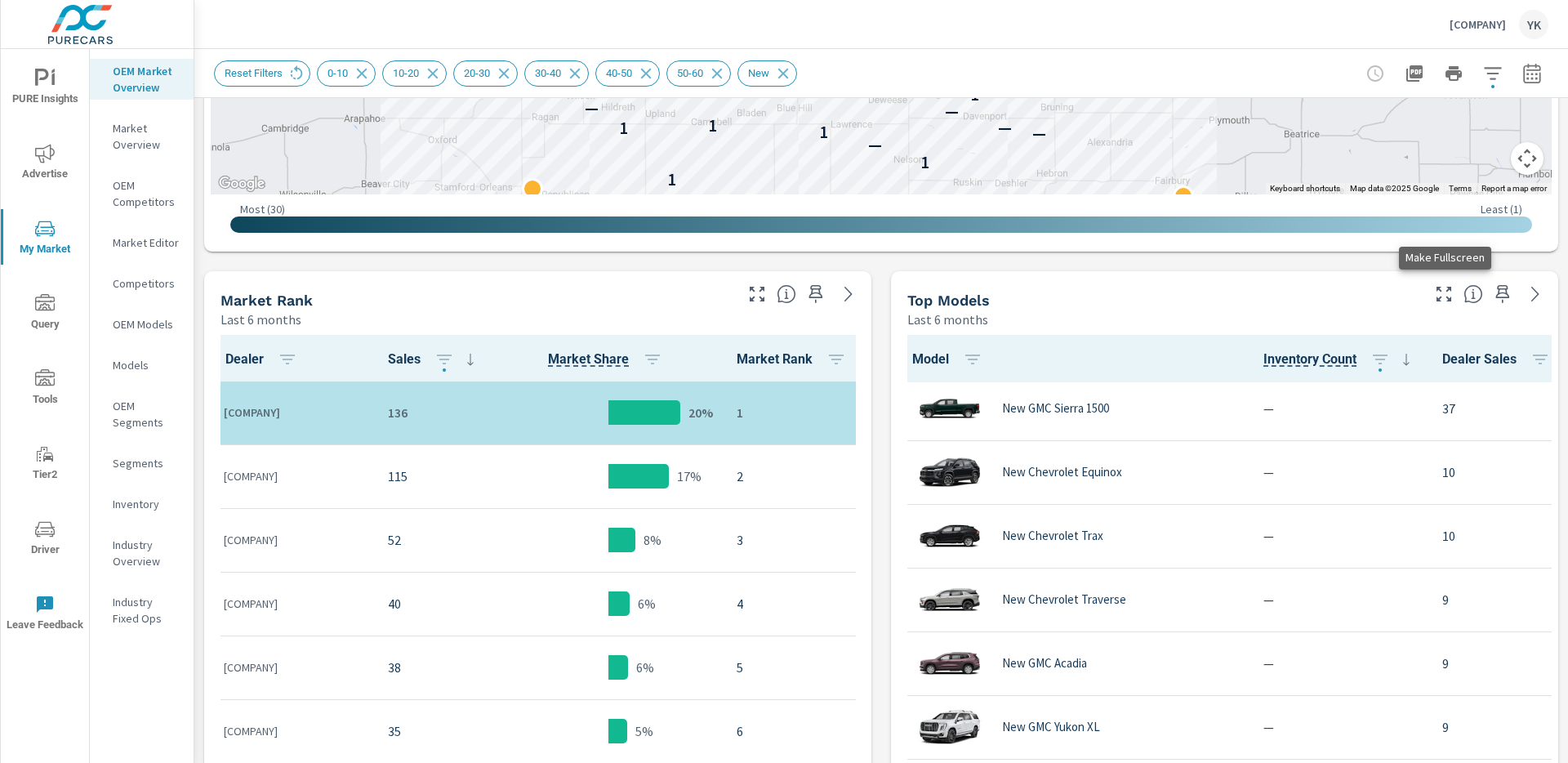 scroll, scrollTop: 0, scrollLeft: 0, axis: both 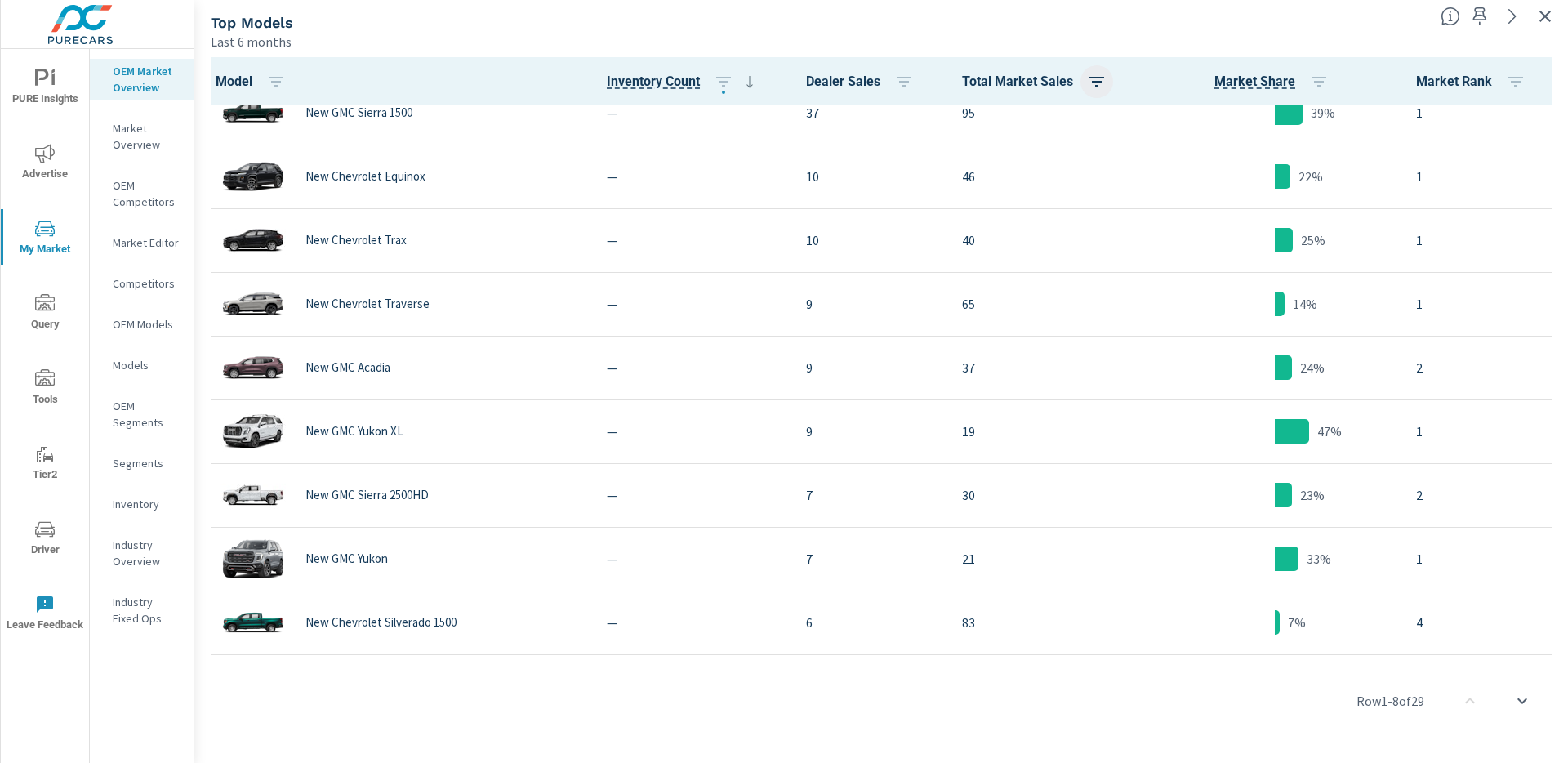 click 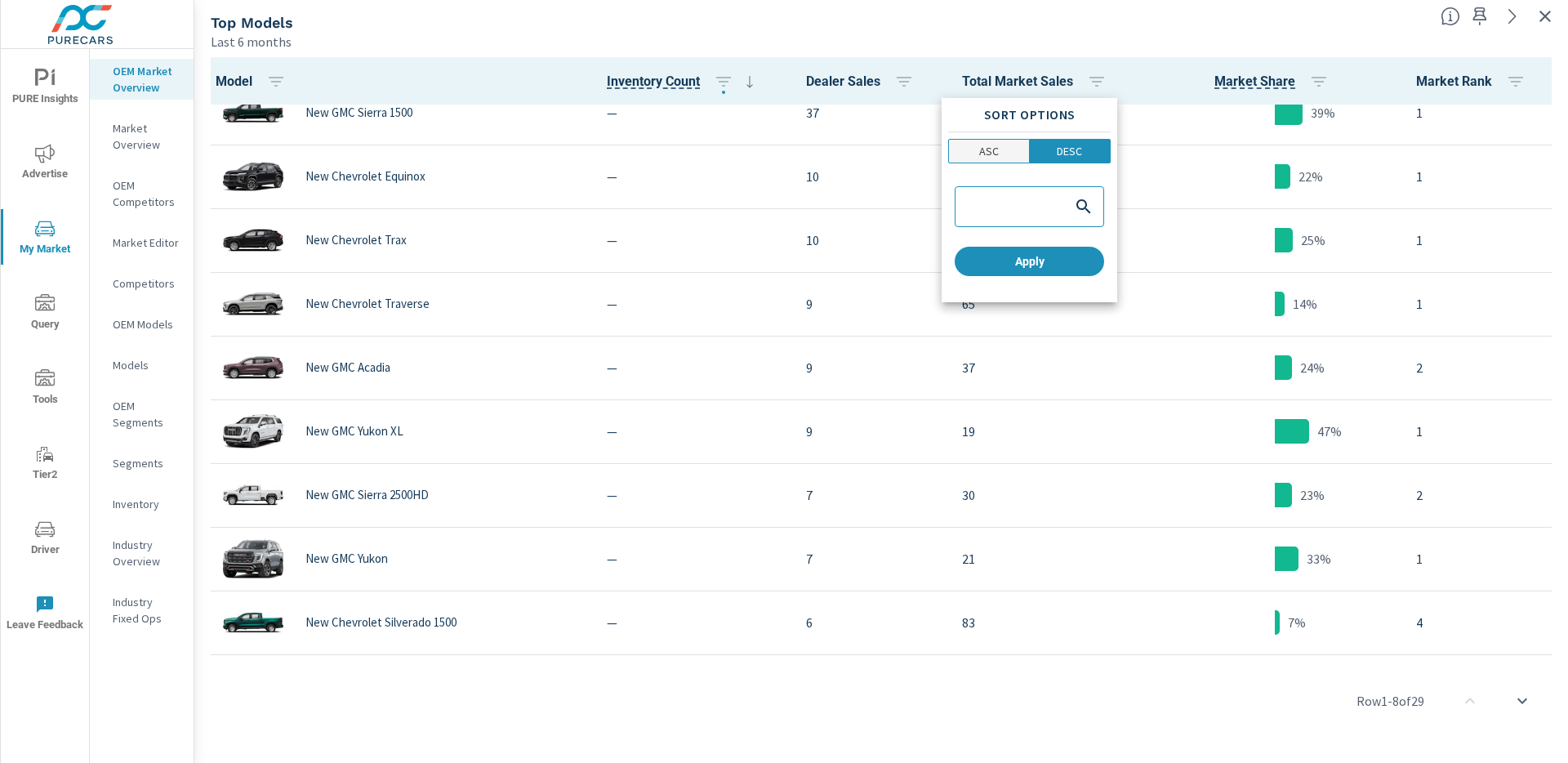 click on "ASC" at bounding box center (989, 151) 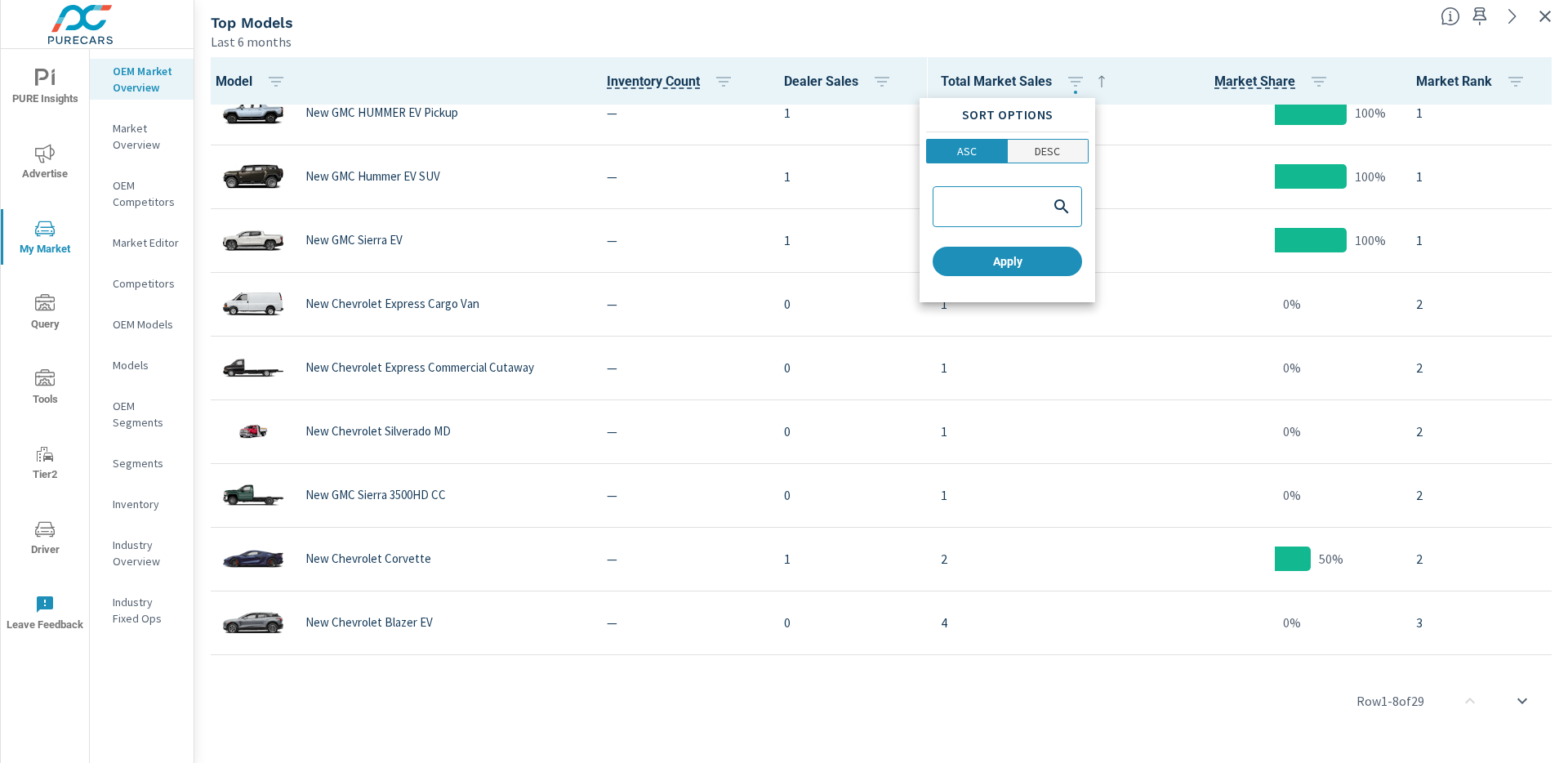click on "DESC" at bounding box center [1047, 151] 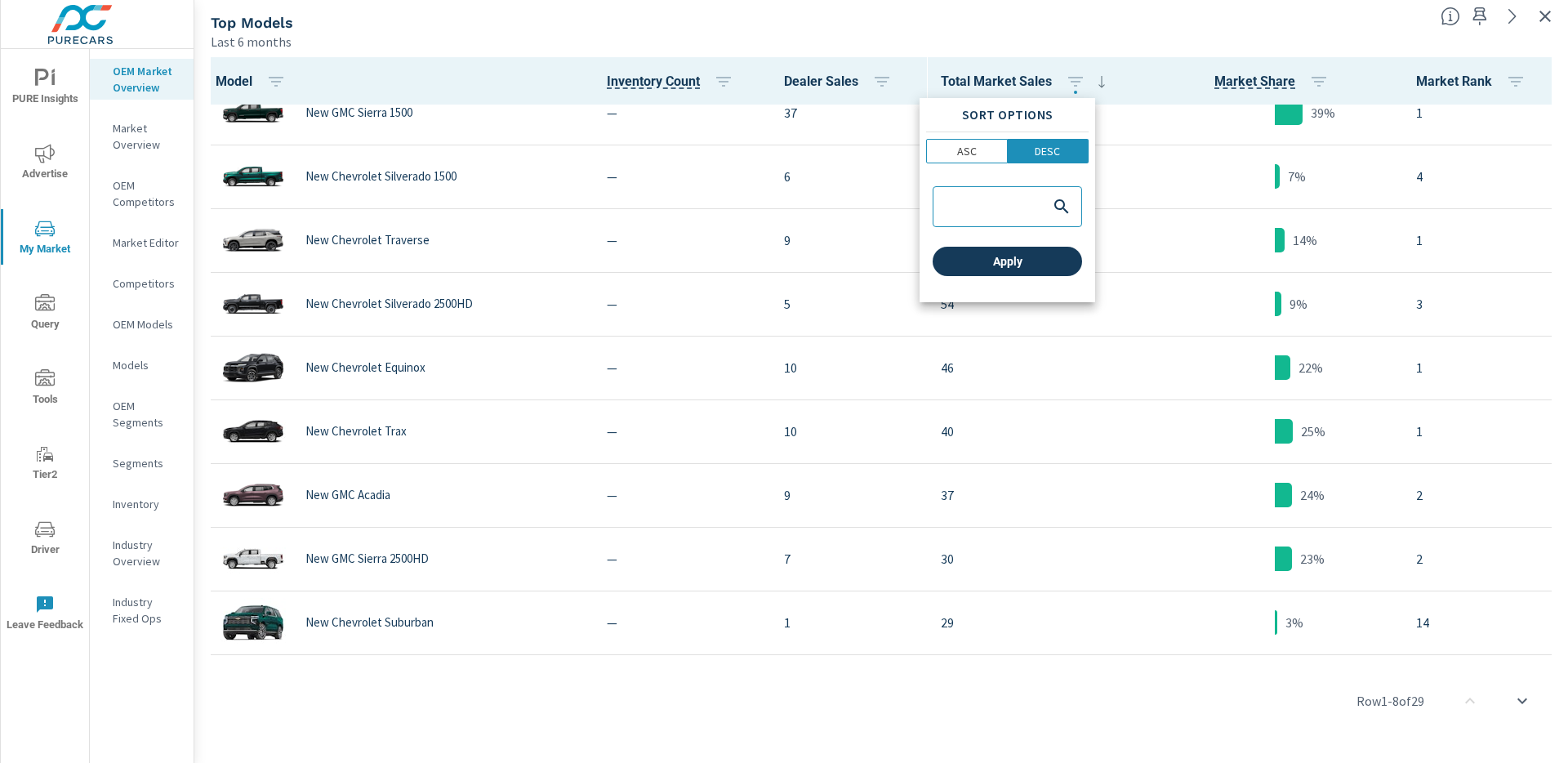 click on "Apply" at bounding box center [1007, 261] 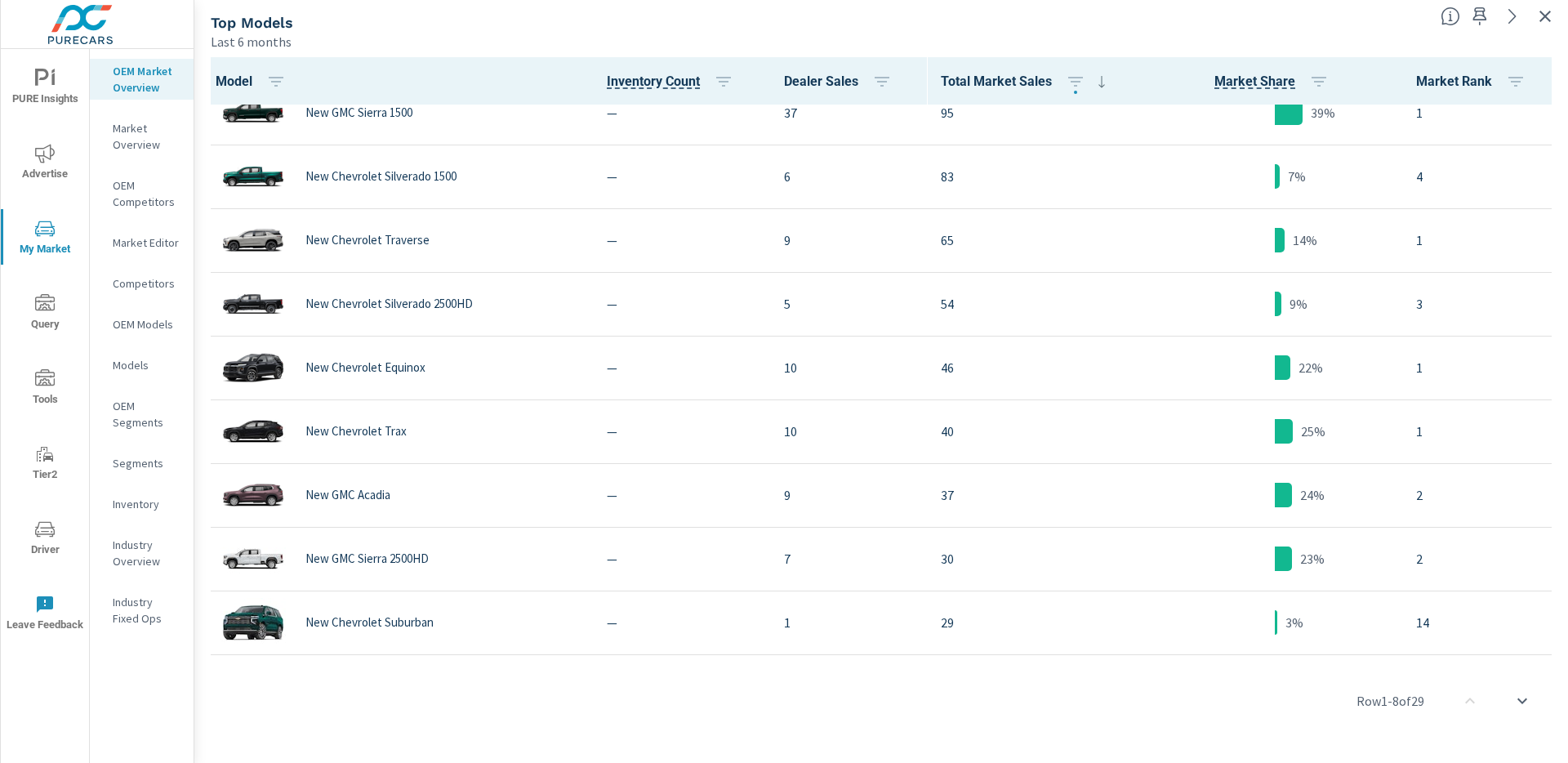 scroll, scrollTop: 0, scrollLeft: 0, axis: both 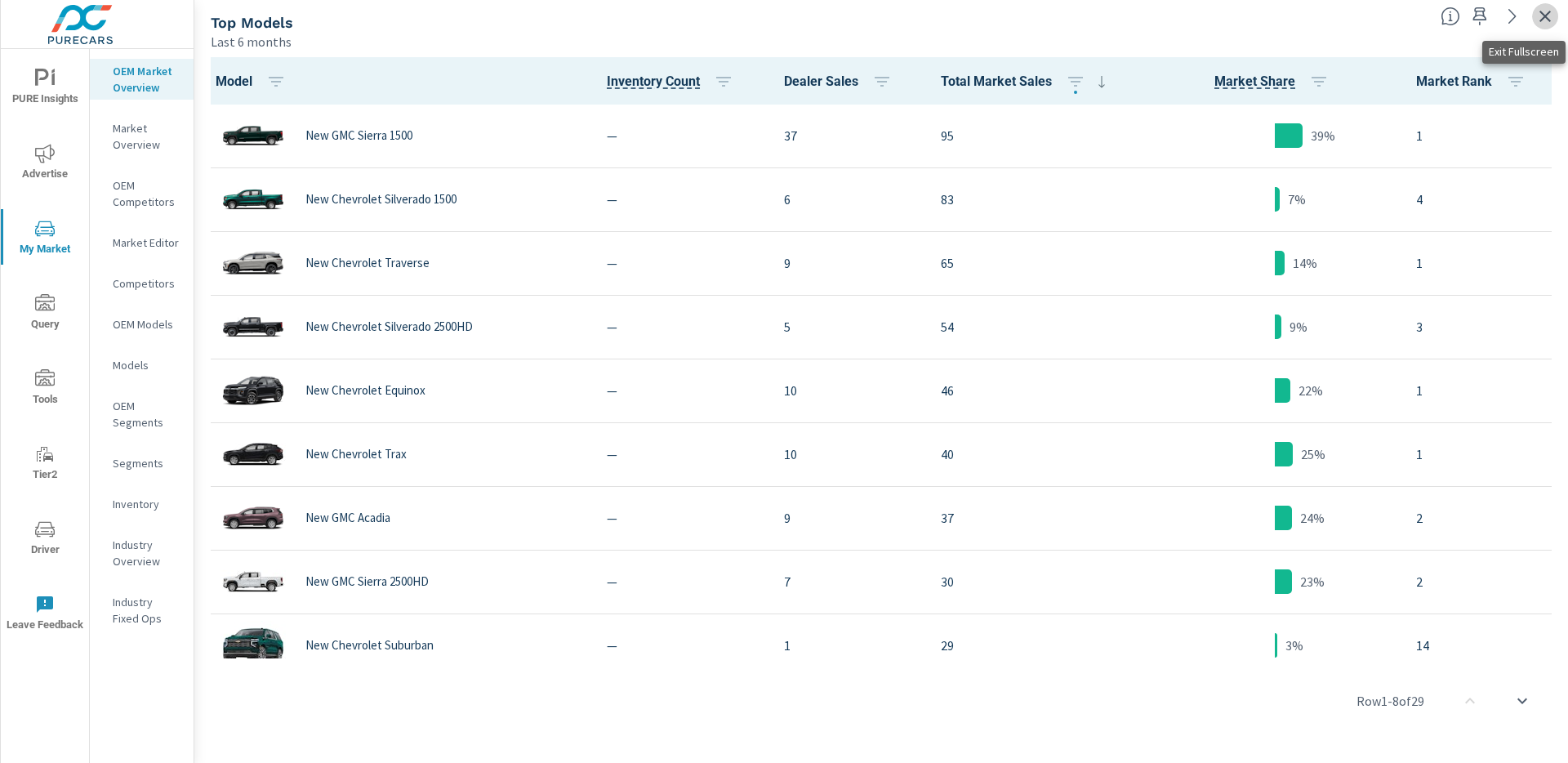 click 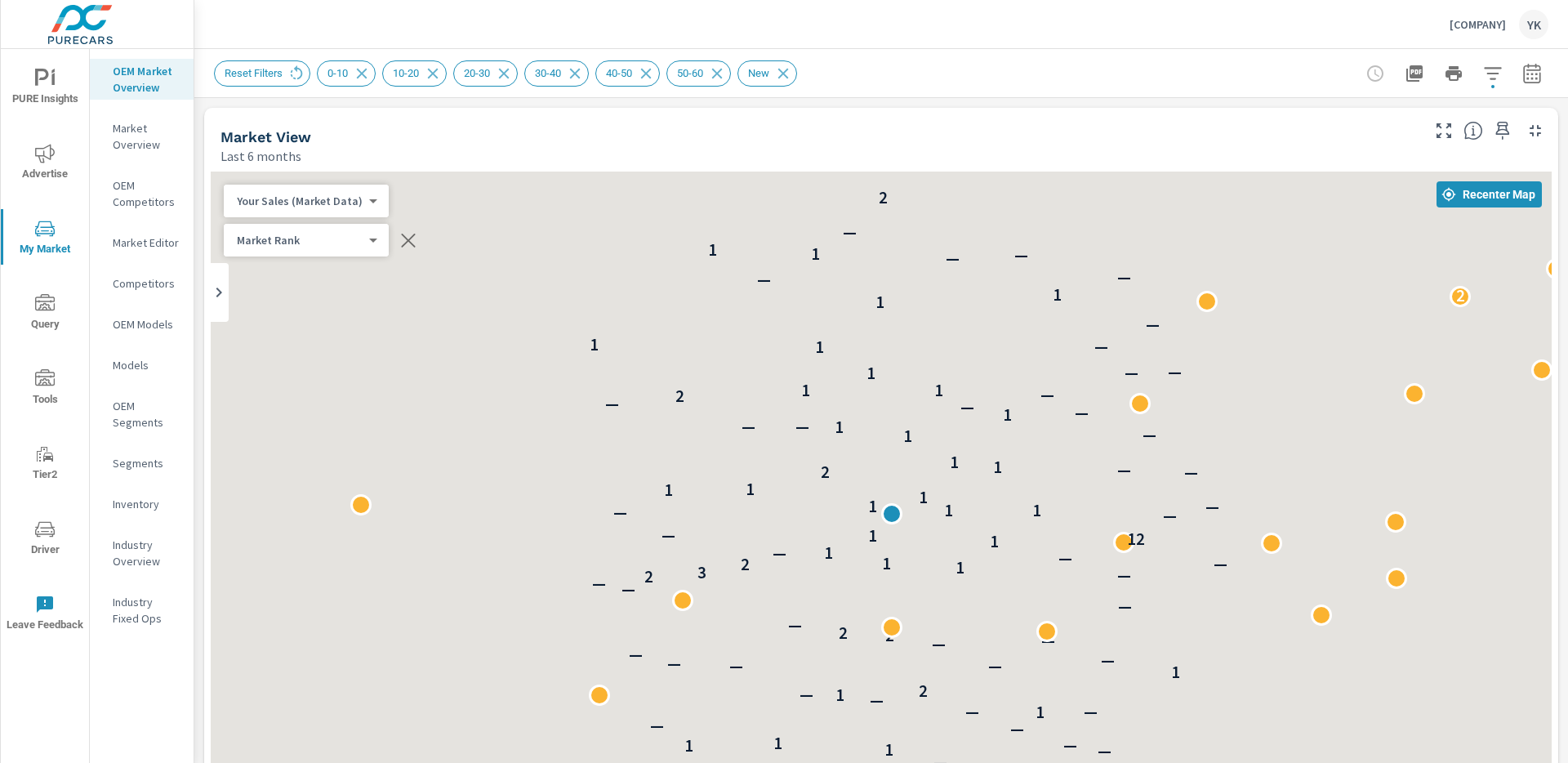scroll, scrollTop: 1, scrollLeft: 0, axis: vertical 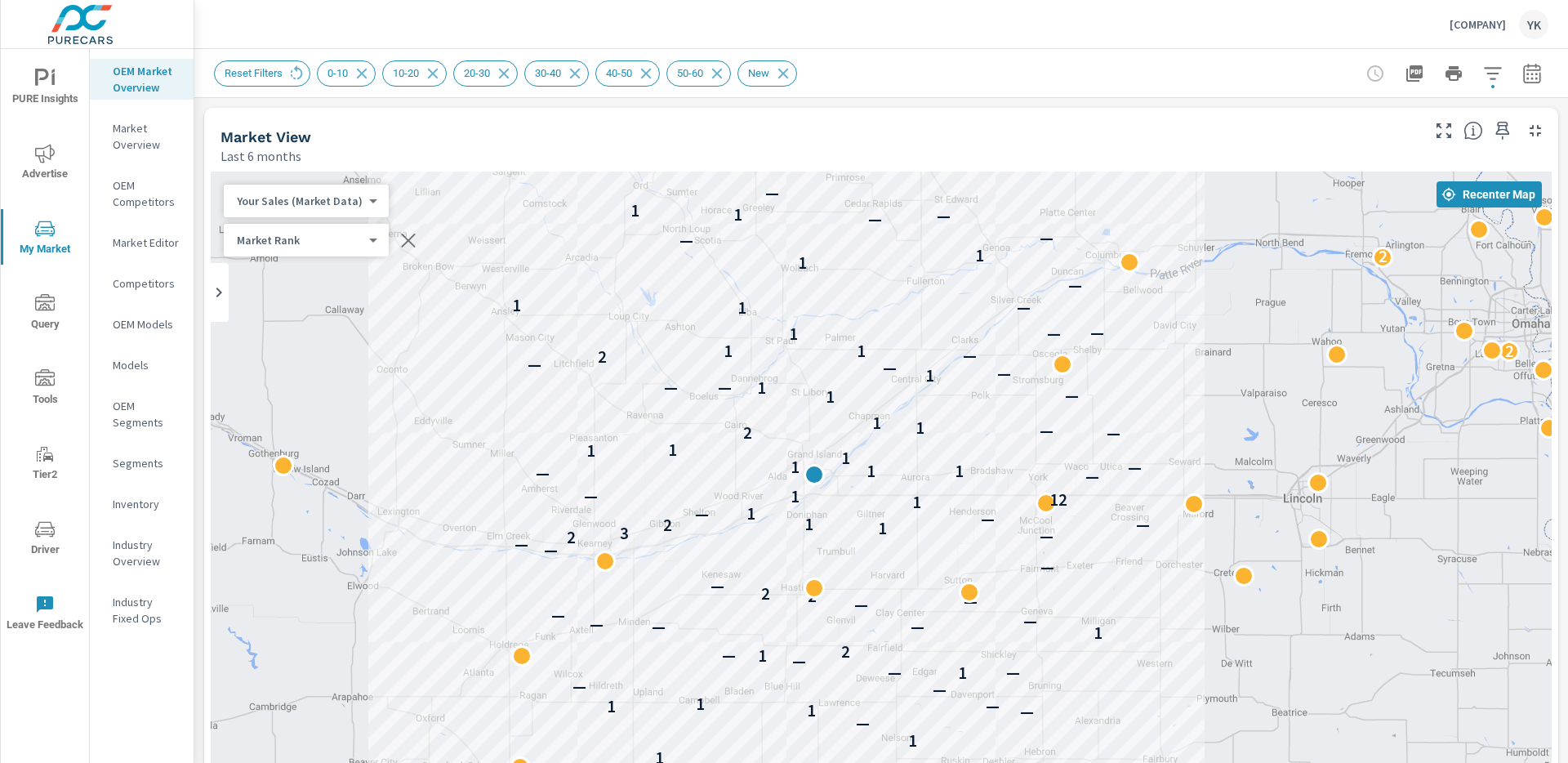 drag, startPoint x: 352, startPoint y: 368, endPoint x: 340, endPoint y: 306, distance: 63.15061 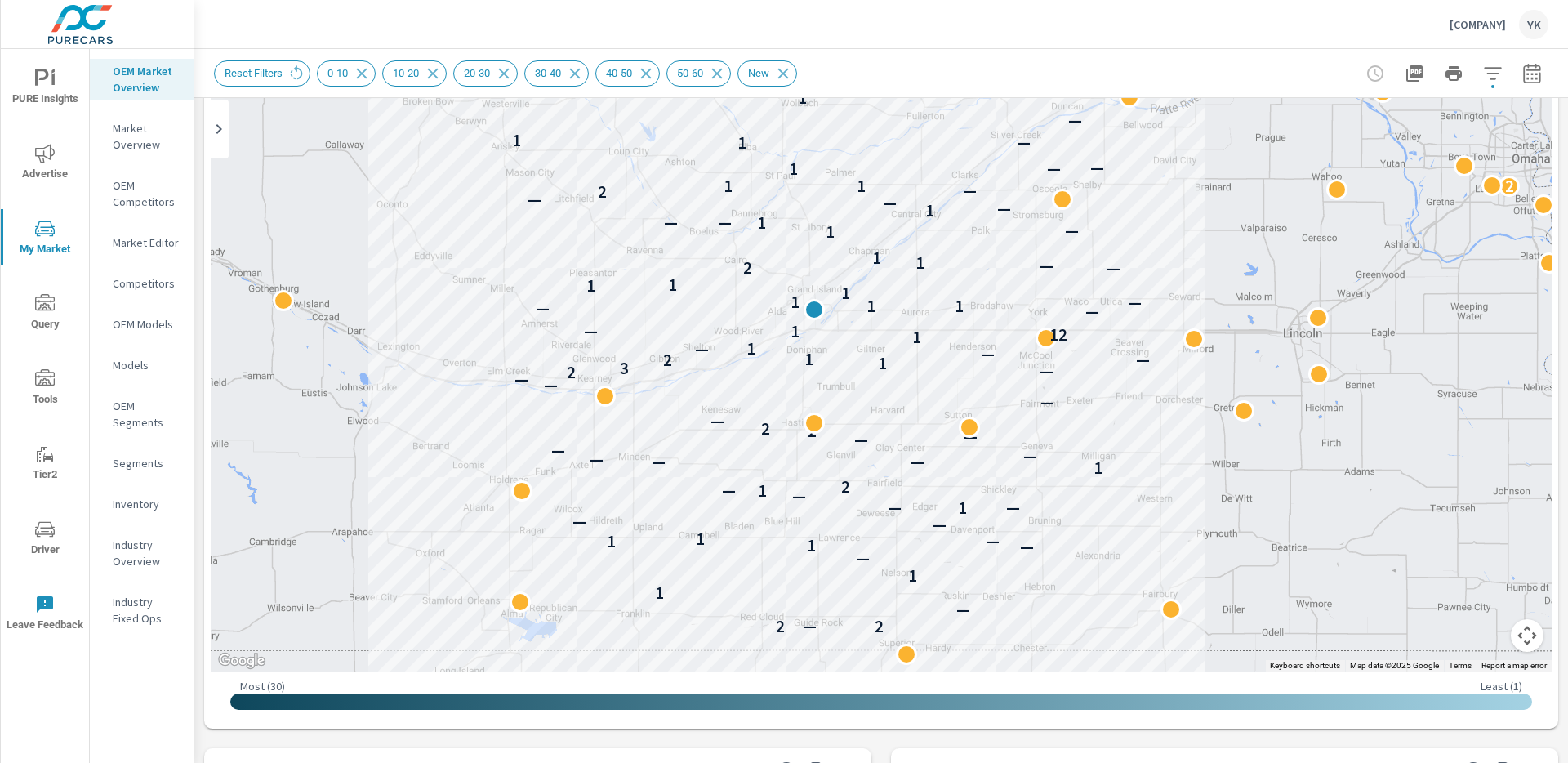 scroll, scrollTop: 227, scrollLeft: 0, axis: vertical 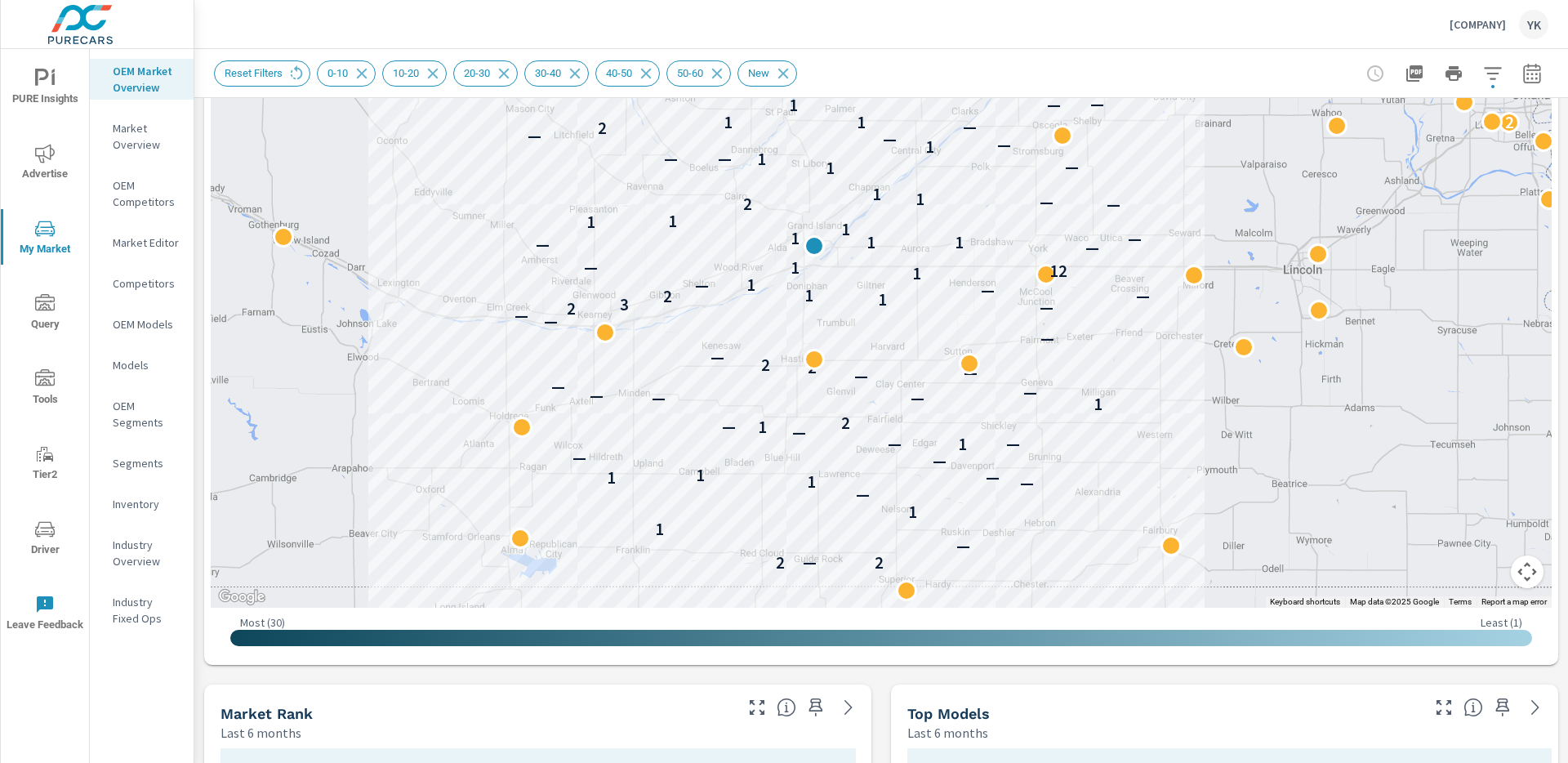 click at bounding box center [1527, 572] 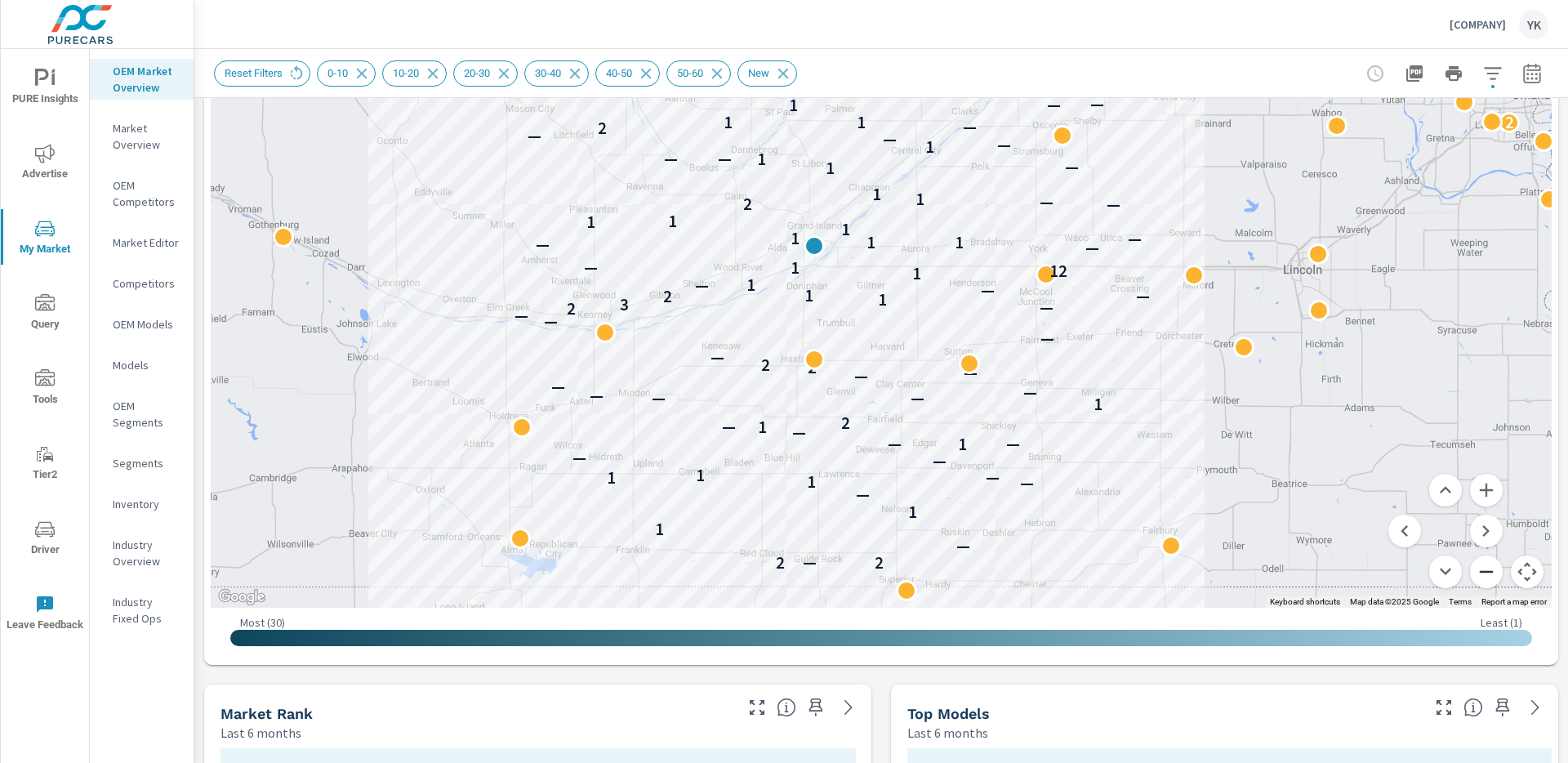 click at bounding box center (1486, 572) 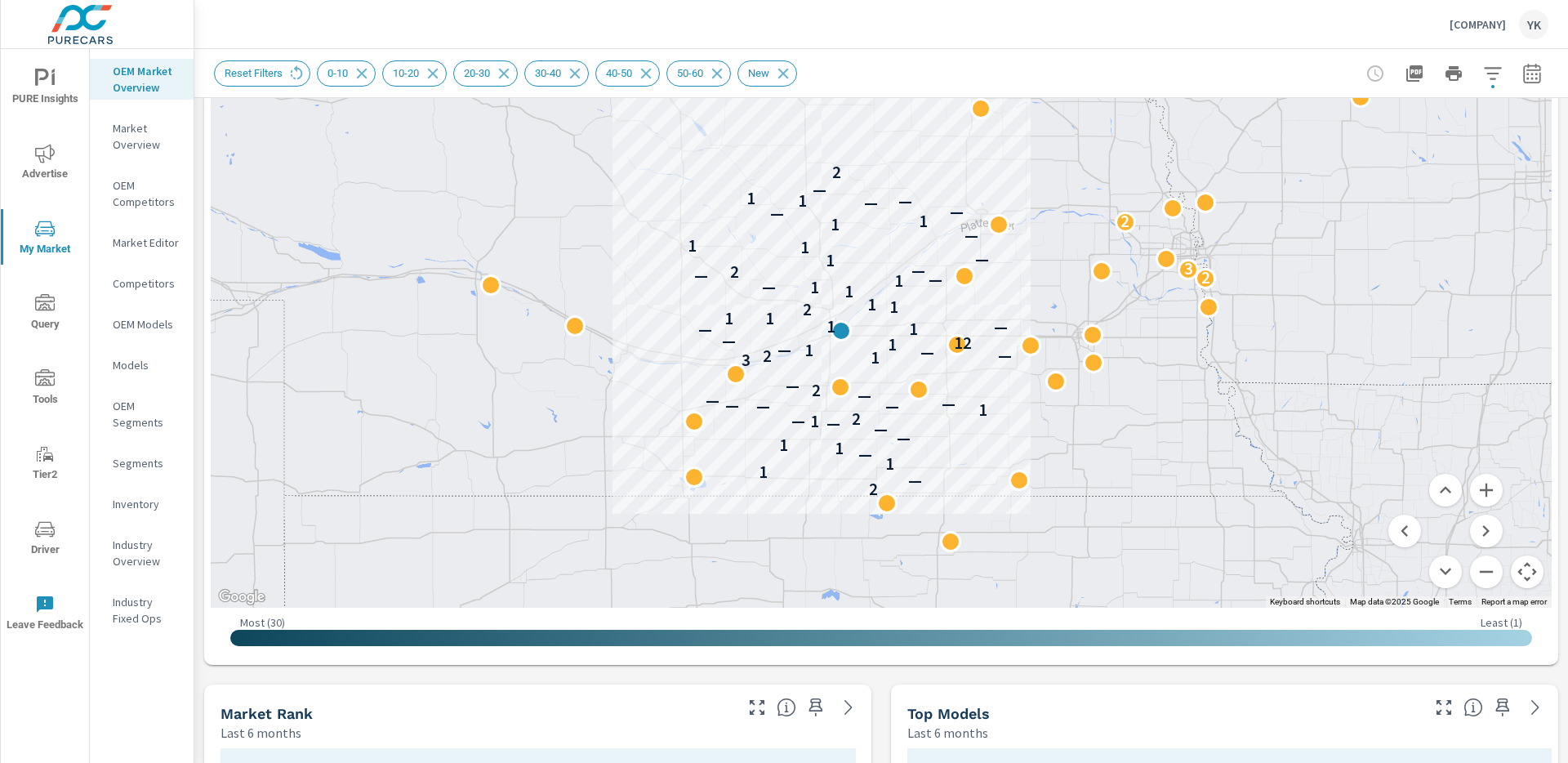 drag, startPoint x: 1361, startPoint y: 360, endPoint x: 1347, endPoint y: 431, distance: 72.36712 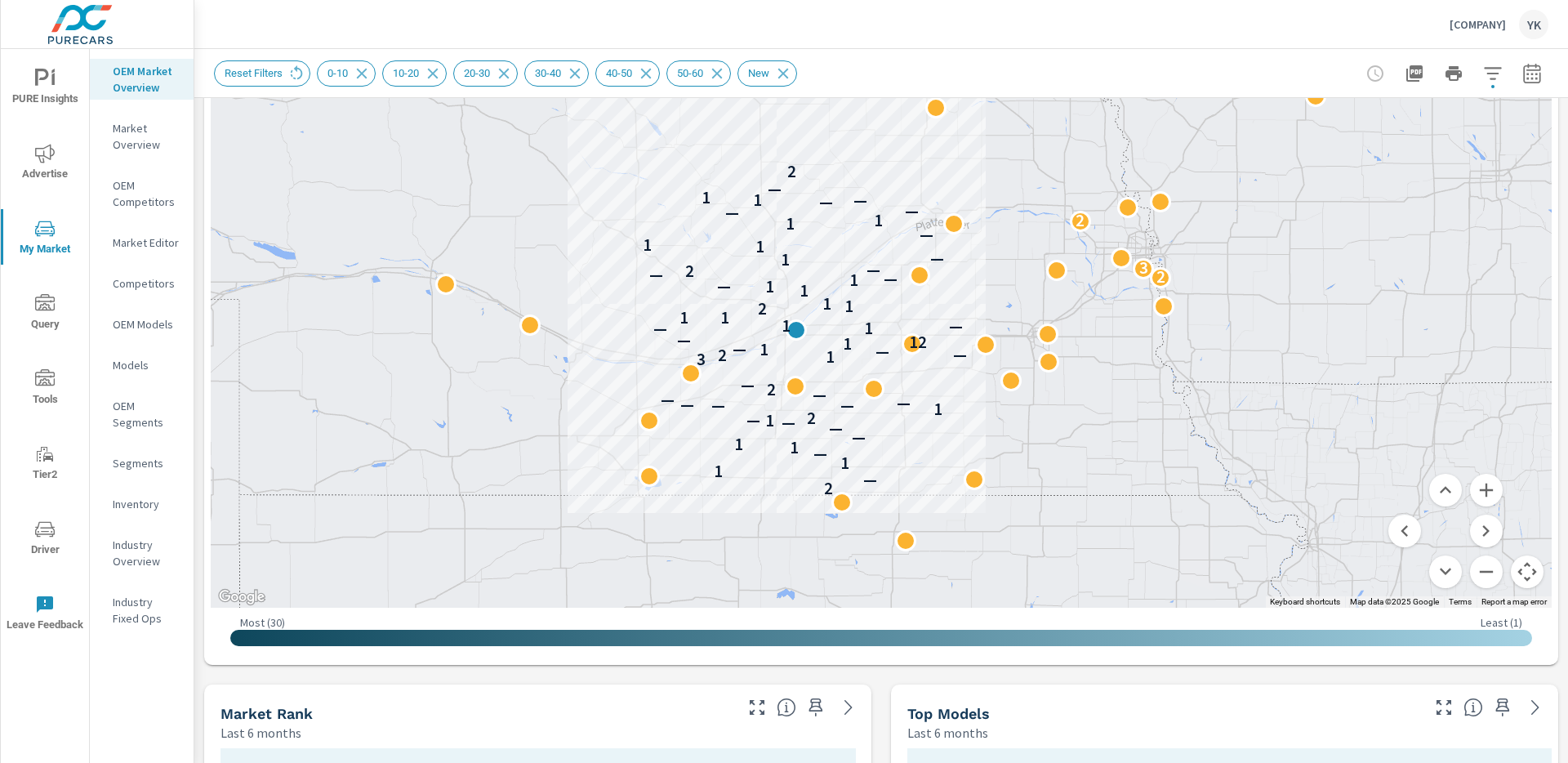 drag, startPoint x: 1344, startPoint y: 428, endPoint x: 1298, endPoint y: 423, distance: 46.27094 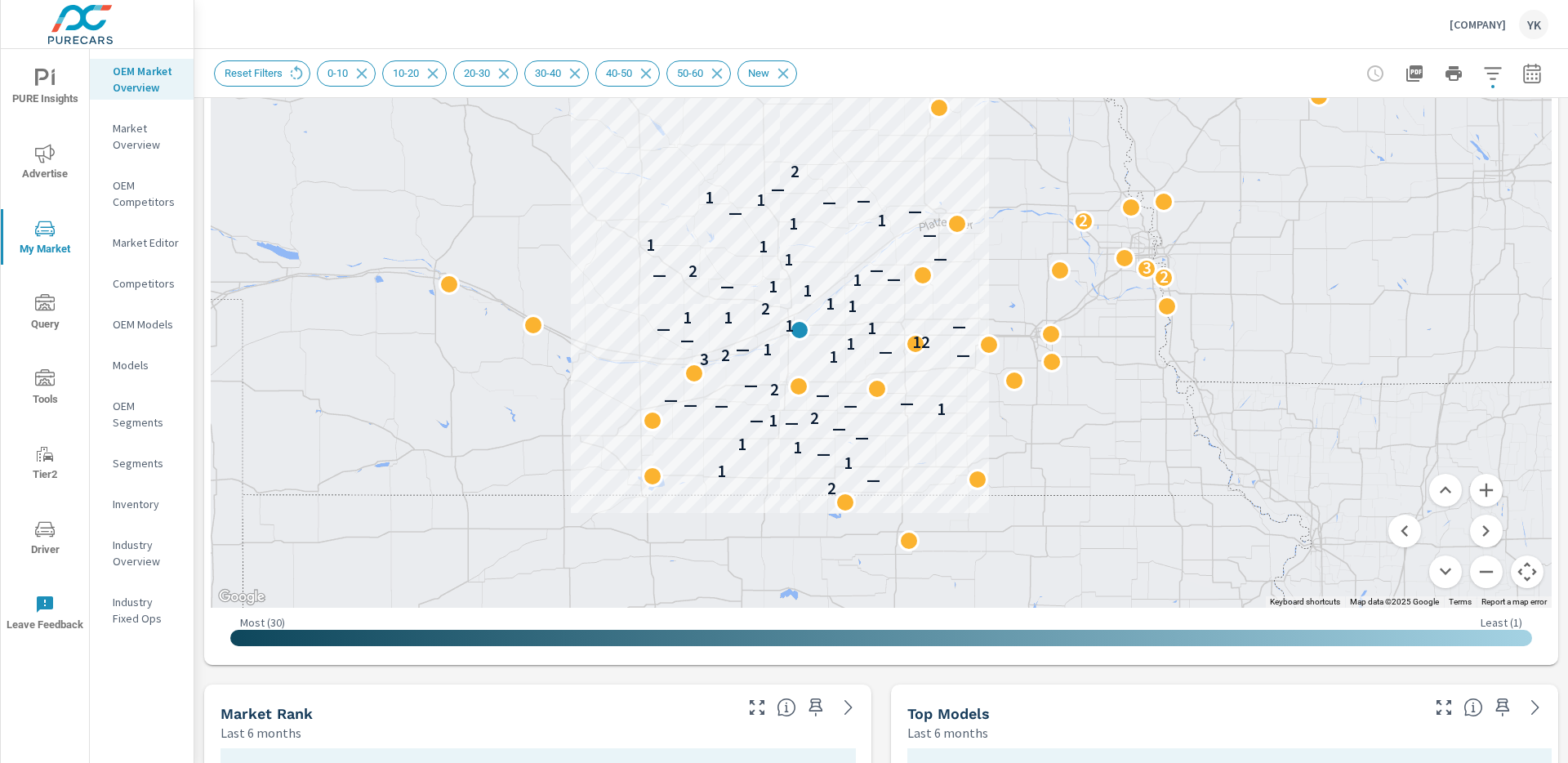 click at bounding box center [1446, 531] 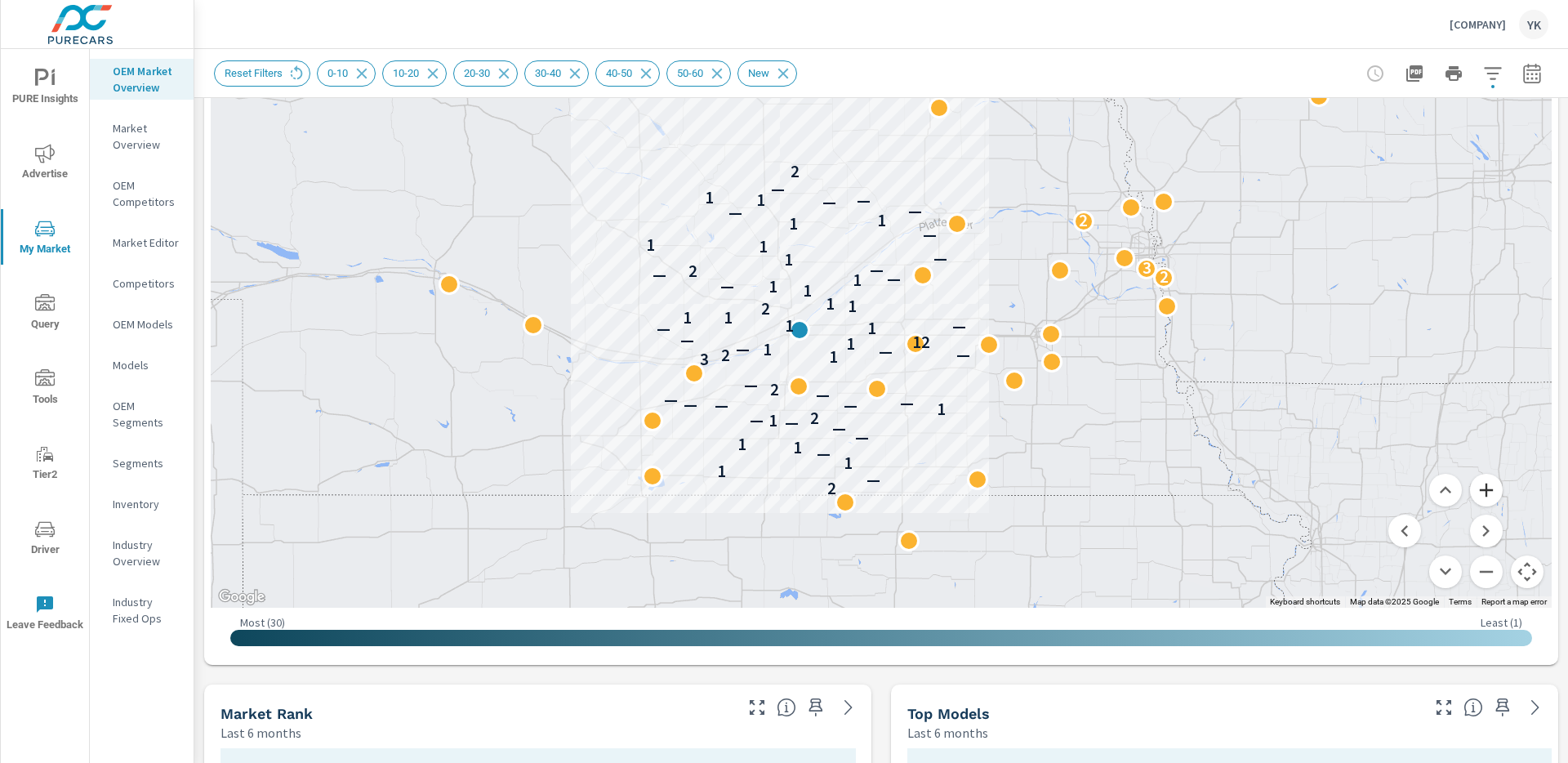 click at bounding box center [1486, 490] 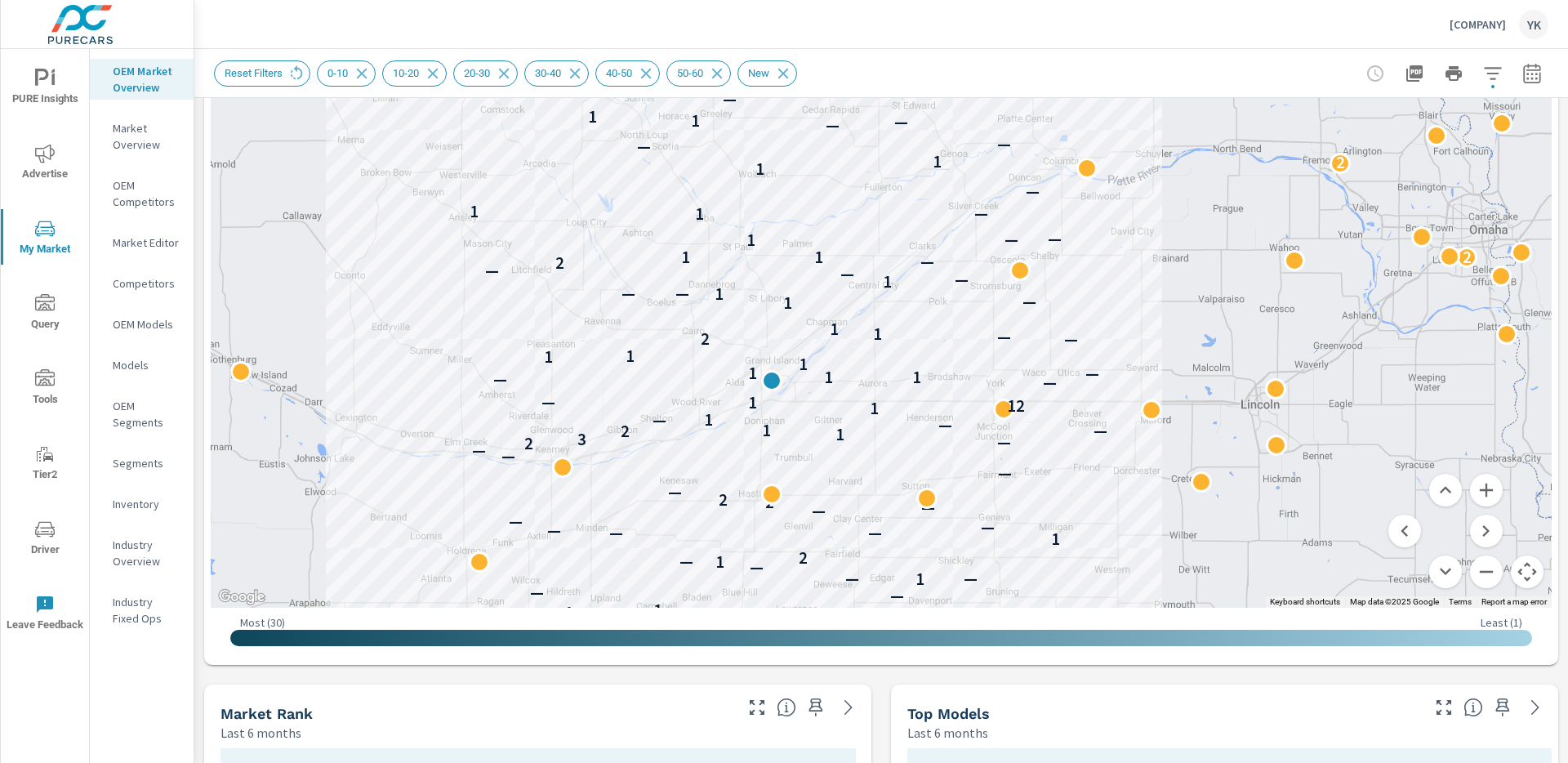 drag, startPoint x: 1391, startPoint y: 454, endPoint x: 1454, endPoint y: 475, distance: 66.40783 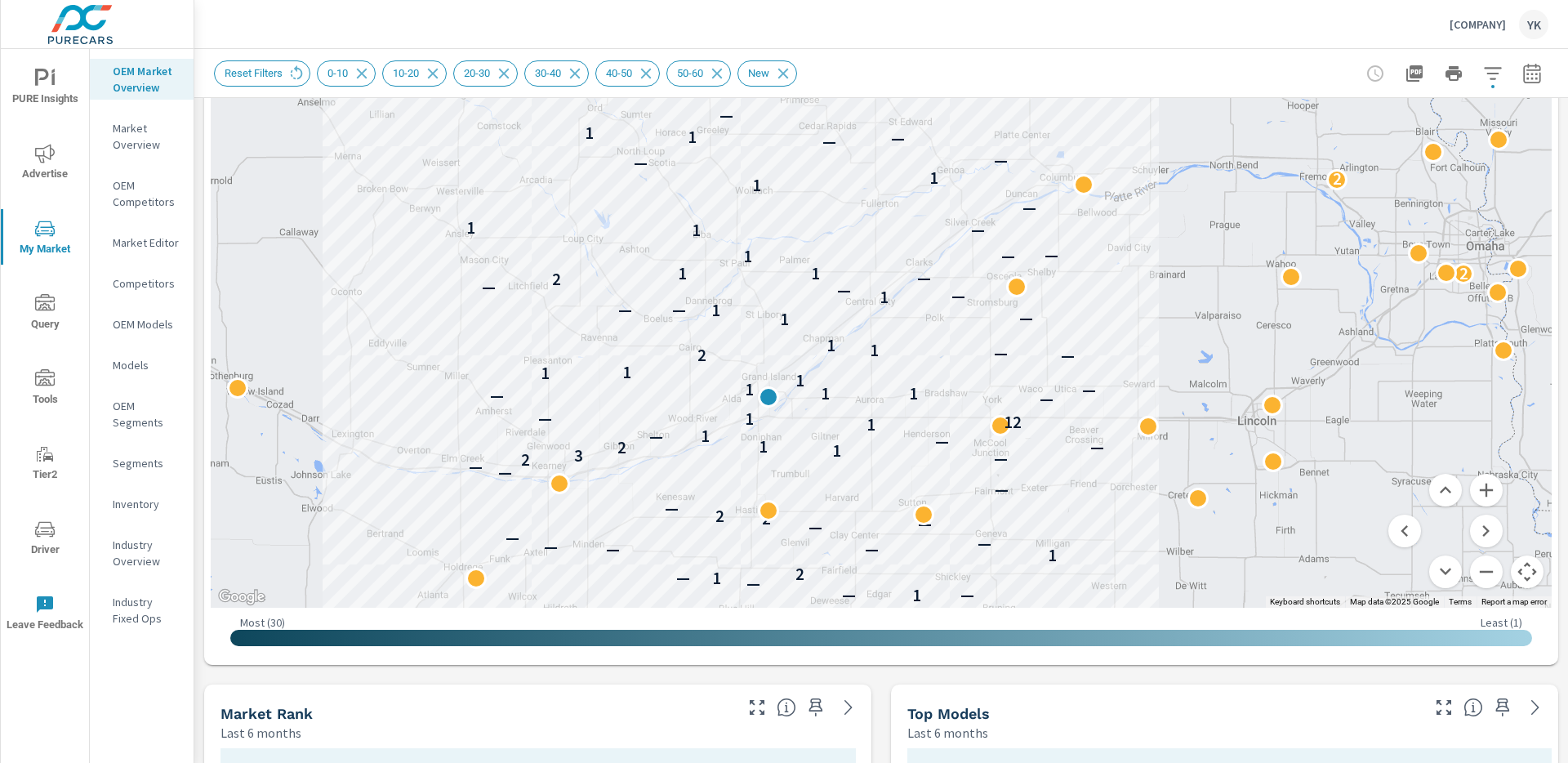 scroll, scrollTop: 0, scrollLeft: 0, axis: both 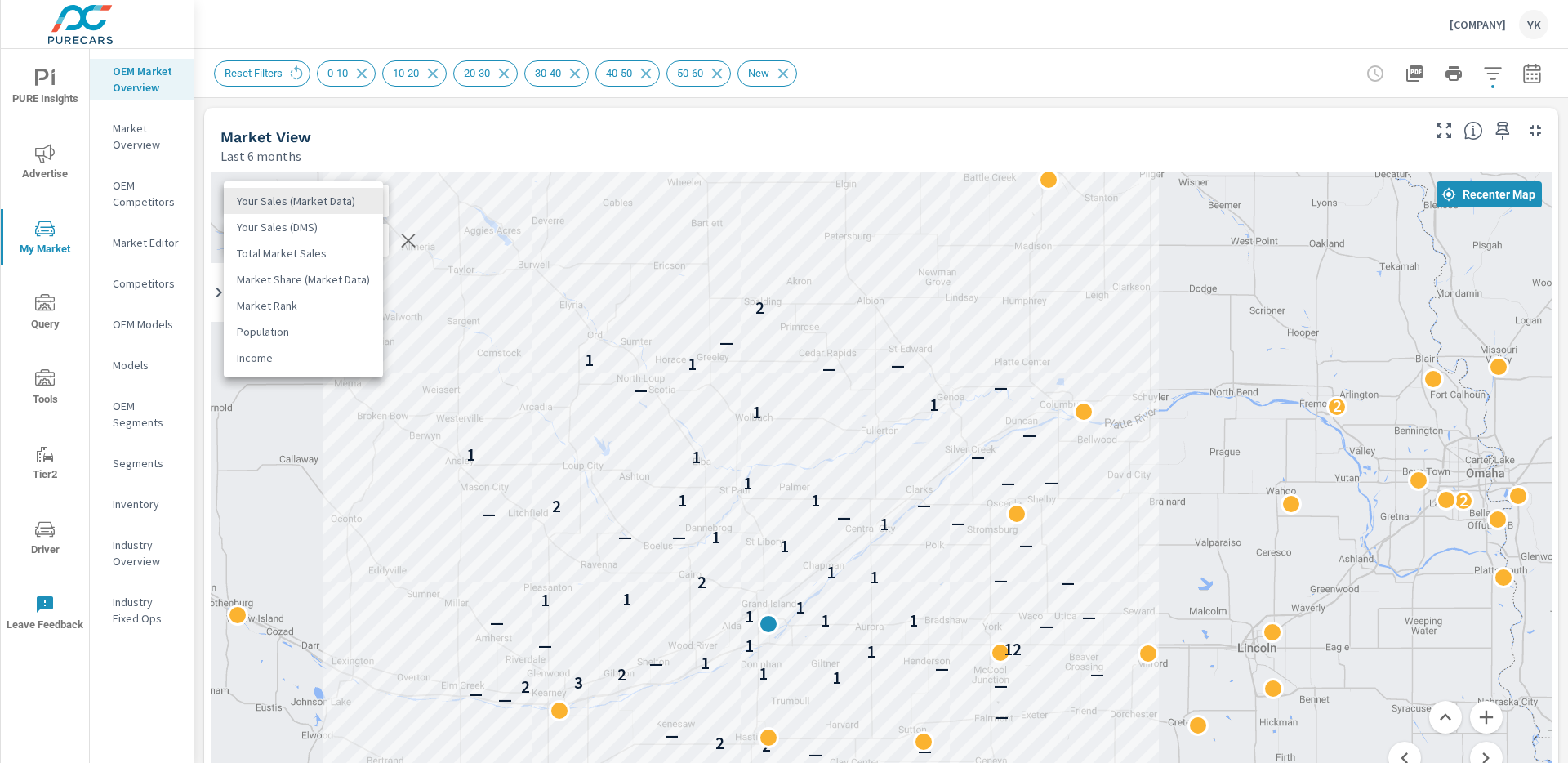 click on "PURE Insights Advertise My Market Query Tools Tier2 Driver Leave Feedback OEM Market Overview Market Overview OEM Competitors Market Editor Competitors OEM Models Models OEM Segments Segments Inventory Industry Overview Industry Fixed Ops Grand Island Chevrolet GMC YK Market Overview Grand Island Chevrolet GMC Report date range:
Feb 01, 2025 -
Jul 31, 2025
Filters: DistanceBand: 0-10 DistanceBand: 10-20 DistanceBand: 20-30 DistanceBand: 30-40 DistanceBand: 40-50 DistanceBand: 50-60 ConditionId: New Reset Filters 0-10 10-20 20-30 30-40 40-50 50-60 New Market View Last 6 months ← Move left → Move right ↑ Move up ↓ Move down + Zoom in - Zoom out Home Jump left by 75% End Jump right by 75% Page Up Jump up by 75% Page Down Jump down by 75% 2 — 2 — 1 1 — — 1 1 — 1 — — 1 — — — — 1 2 1 — — — — — — — 2 2 — — — — 2 — 3 1 — 2 1 — — 1 1 12 1 — — — 1 1 — 1 1 1 1 — 2 — 1 1 1 — 1 — — 1 — —" at bounding box center [784, 382] 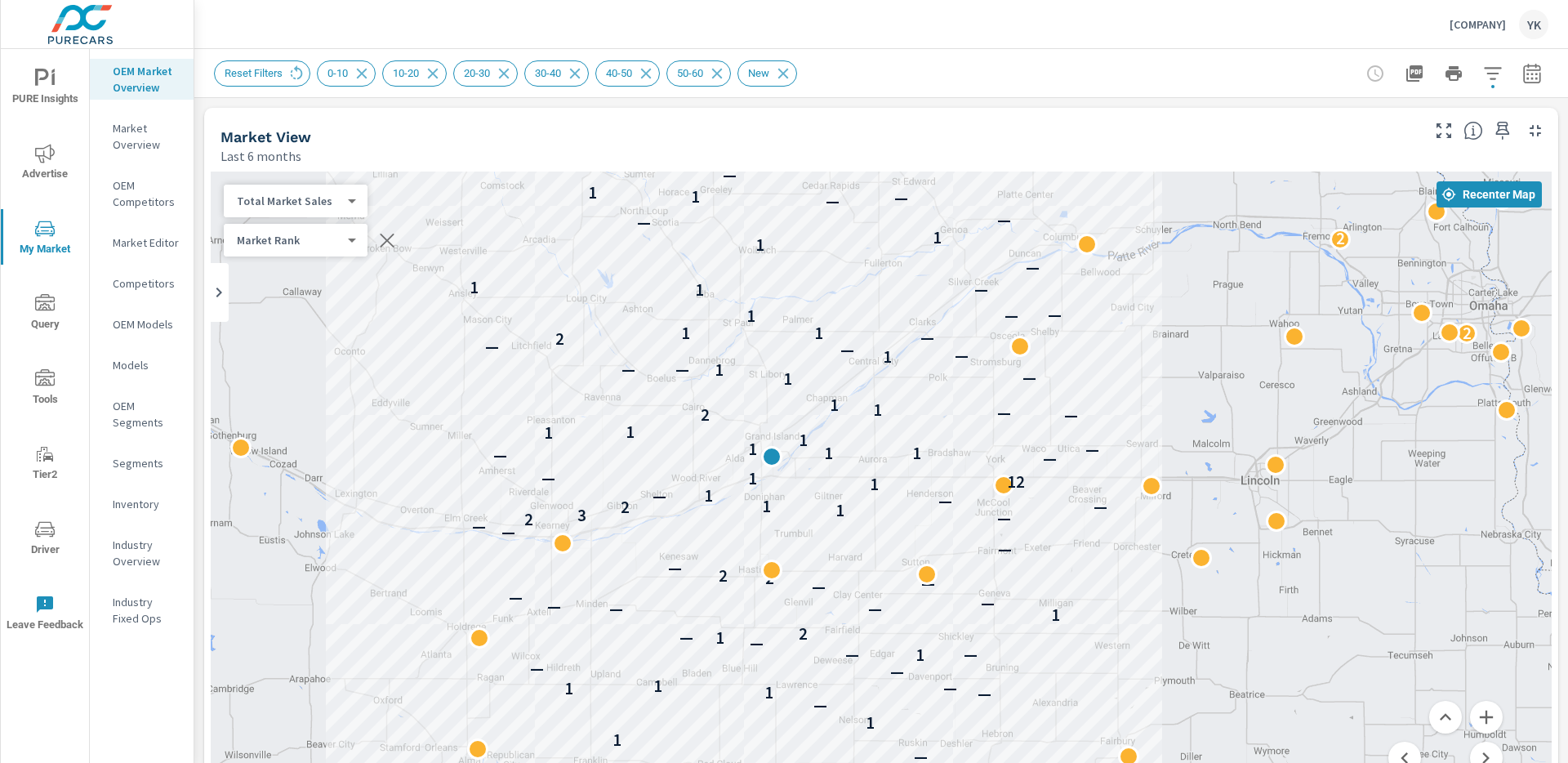 drag, startPoint x: 217, startPoint y: 440, endPoint x: 220, endPoint y: 270, distance: 170.02647 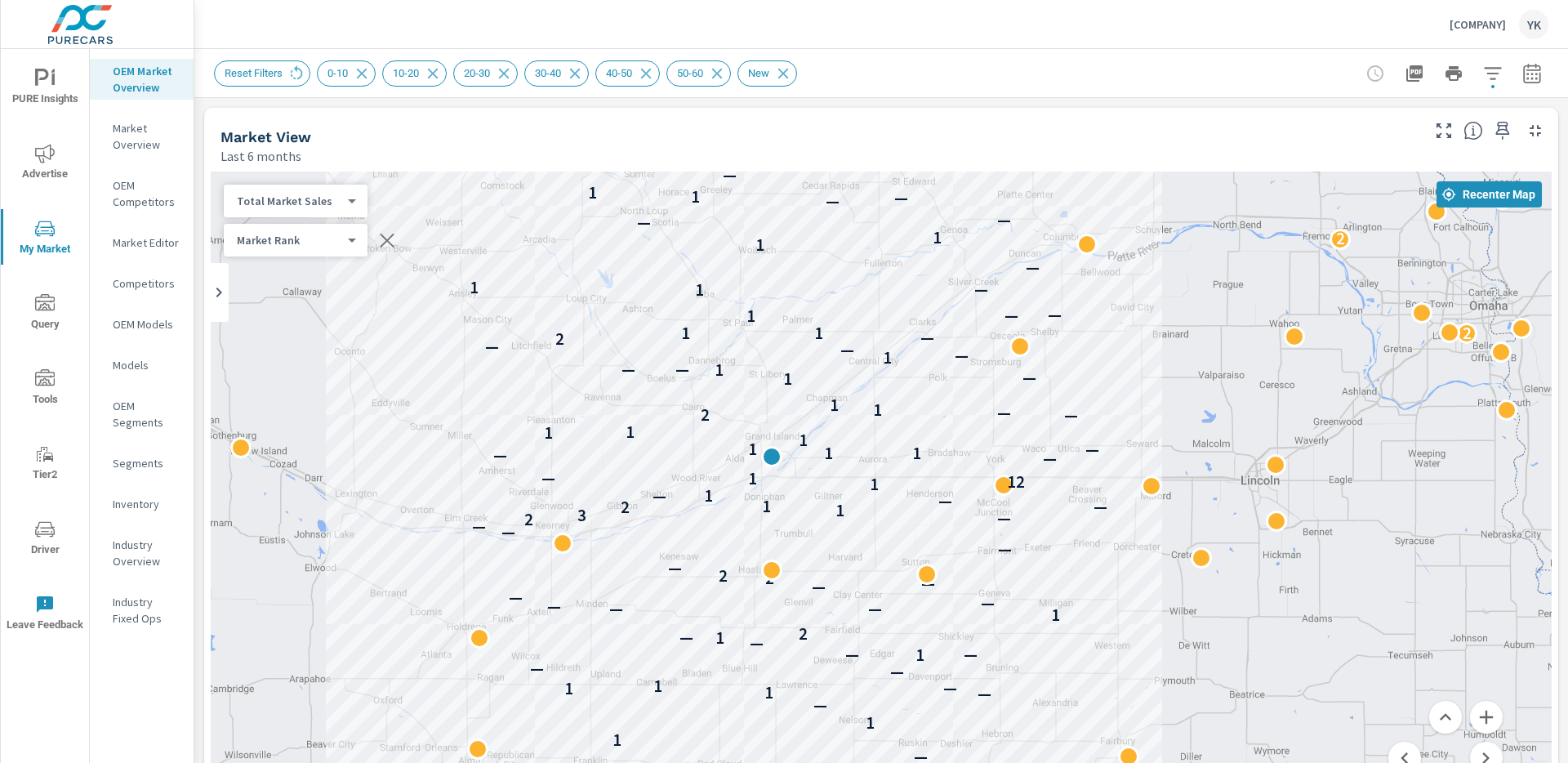 drag, startPoint x: 354, startPoint y: 270, endPoint x: 342, endPoint y: 364, distance: 94.76286 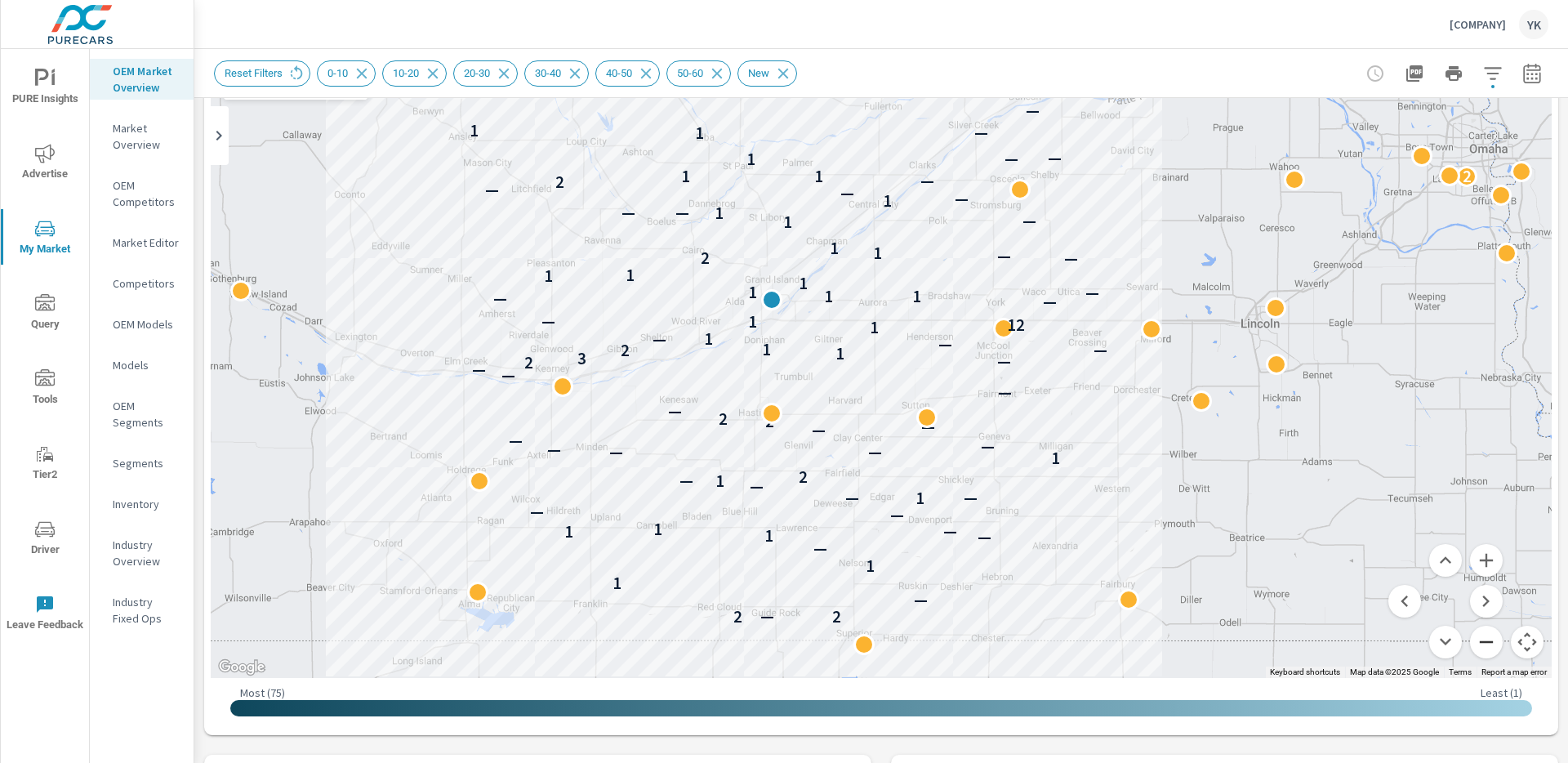 click at bounding box center (1486, 642) 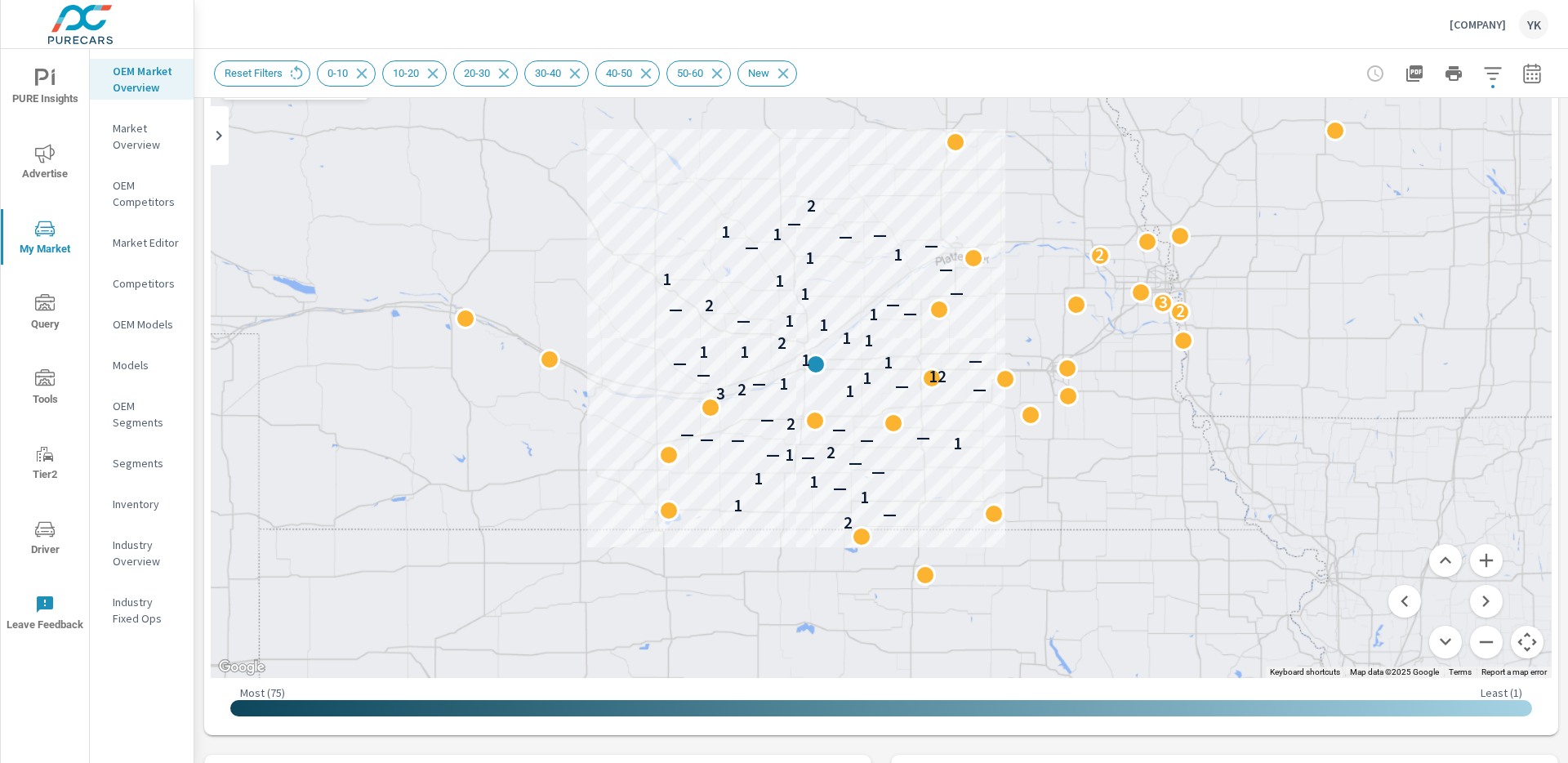 drag, startPoint x: 1321, startPoint y: 475, endPoint x: 1303, endPoint y: 511, distance: 40.249224 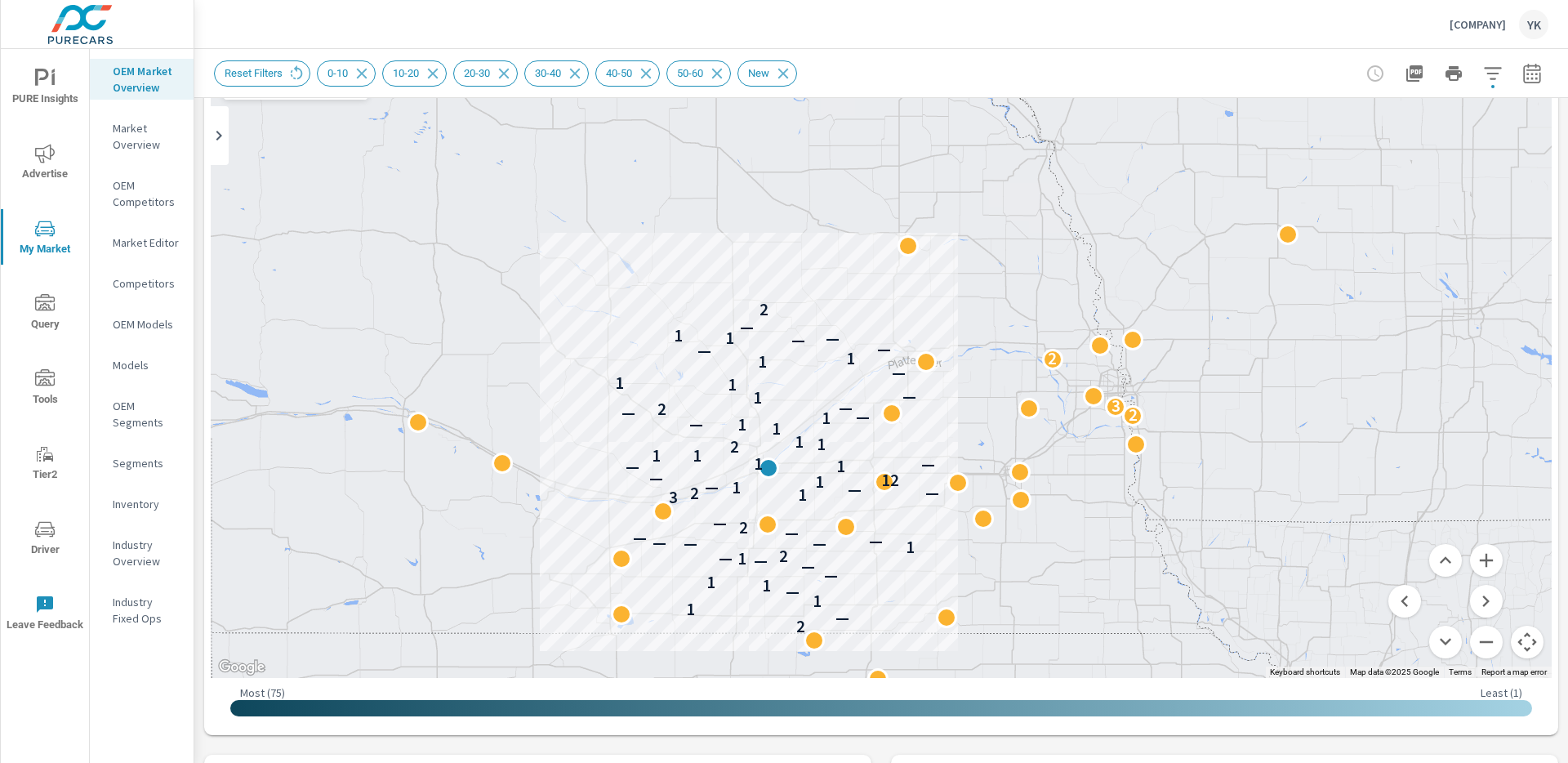 drag, startPoint x: 1289, startPoint y: 502, endPoint x: 1241, endPoint y: 606, distance: 114.54257 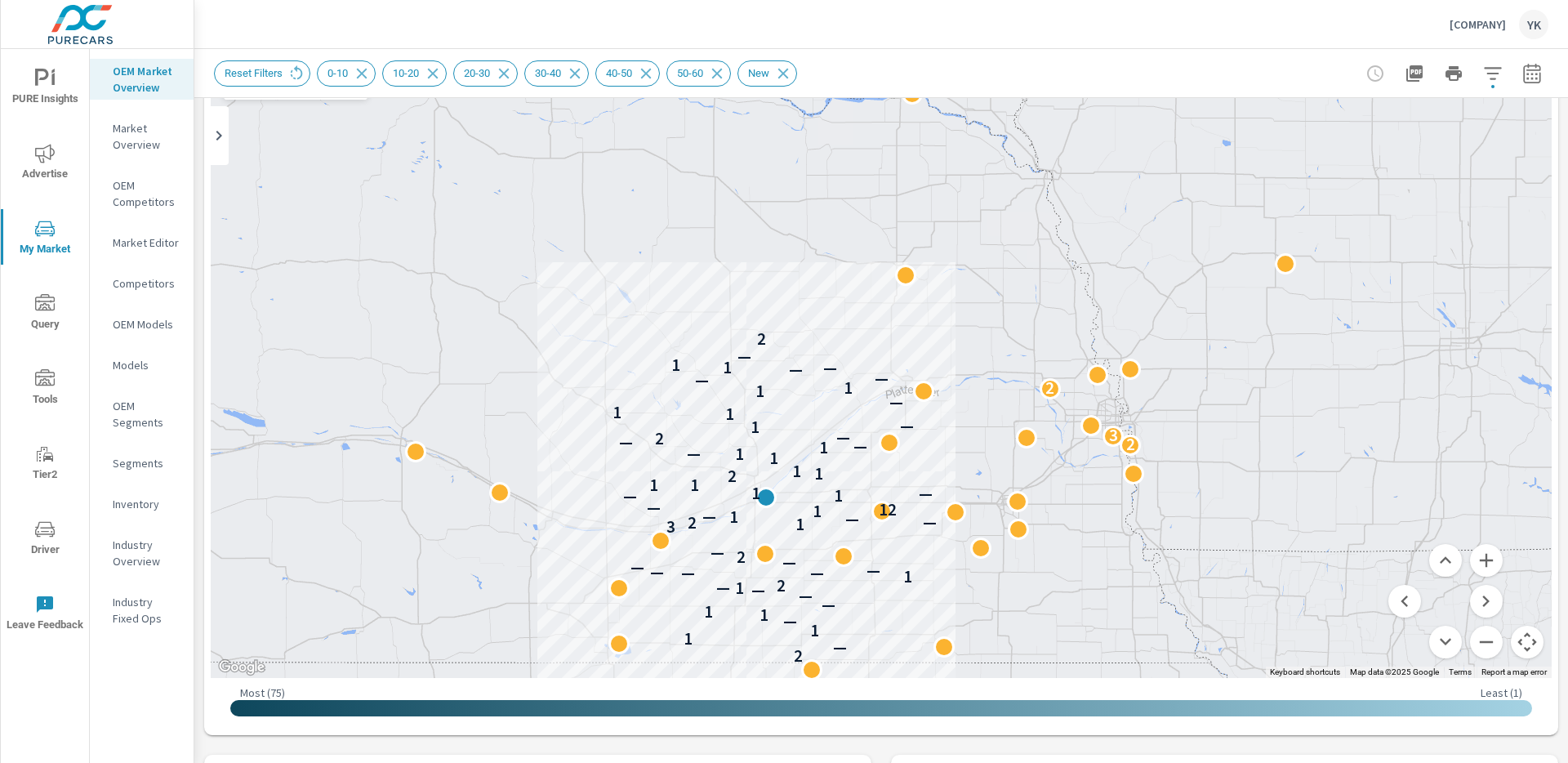 drag, startPoint x: 1216, startPoint y: 586, endPoint x: 1215, endPoint y: 607, distance: 21.023796 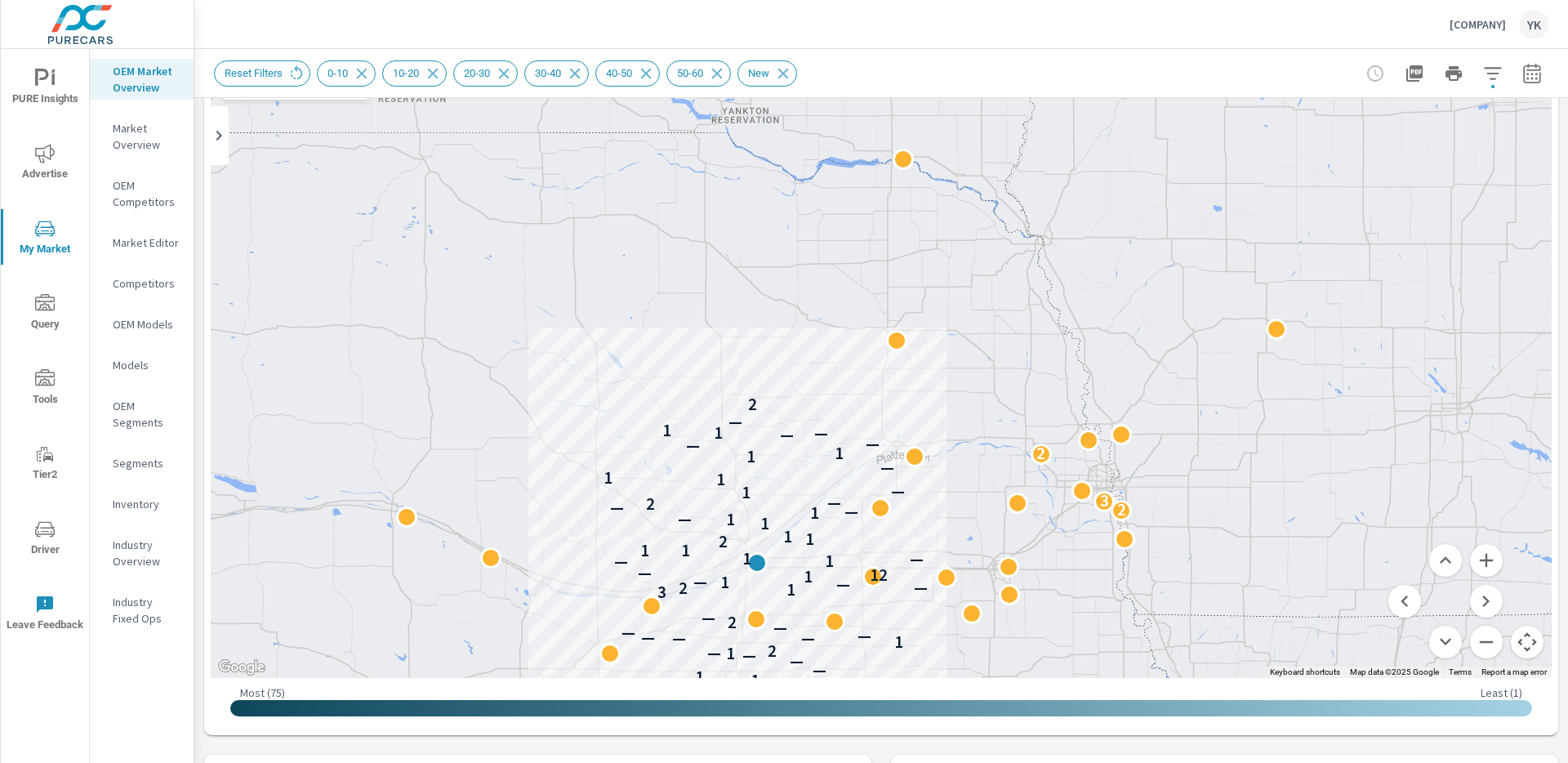 drag, startPoint x: 837, startPoint y: 336, endPoint x: 826, endPoint y: 400, distance: 64.93843 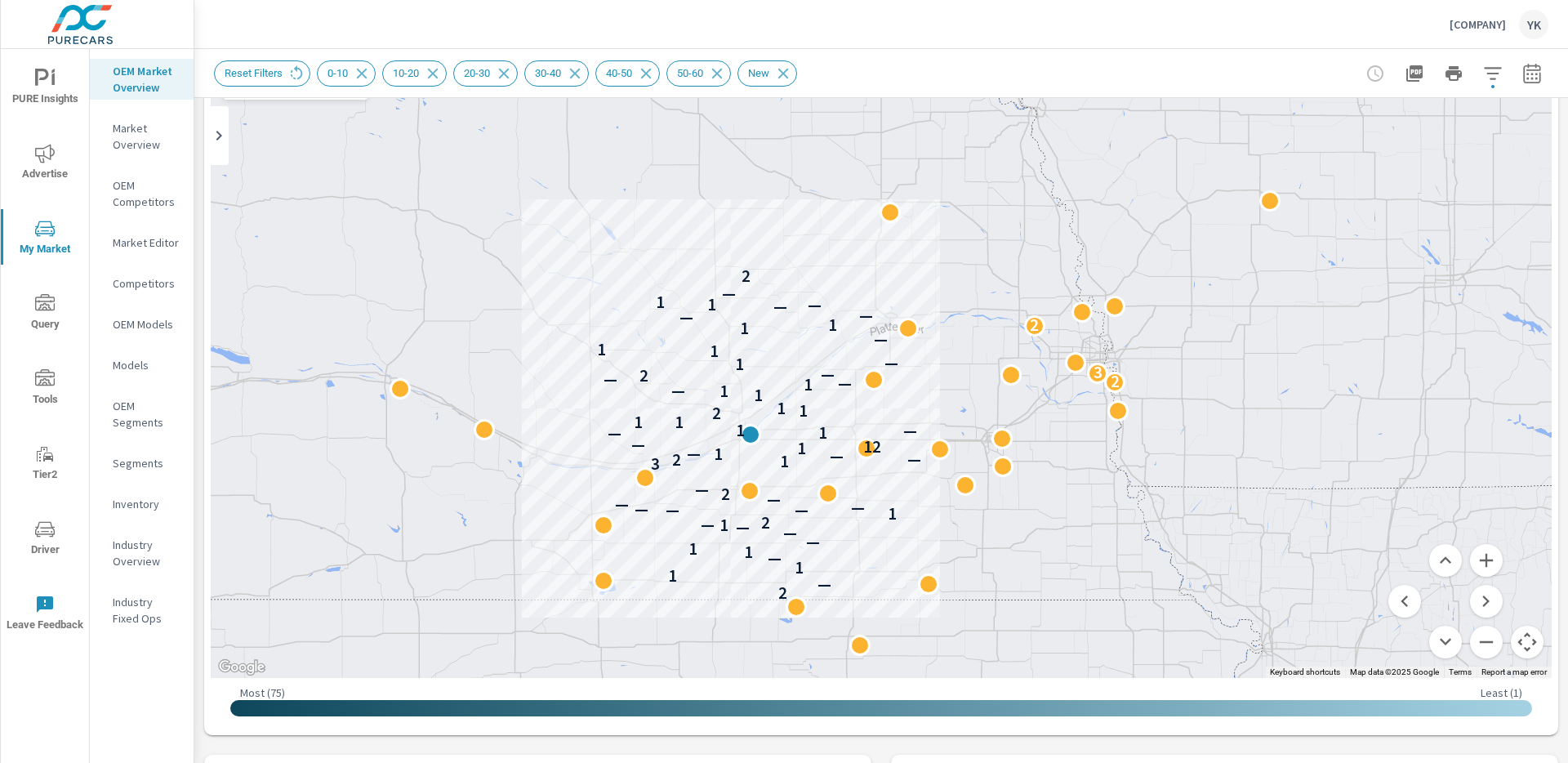 drag, startPoint x: 518, startPoint y: 466, endPoint x: 512, endPoint y: 319, distance: 147.1224 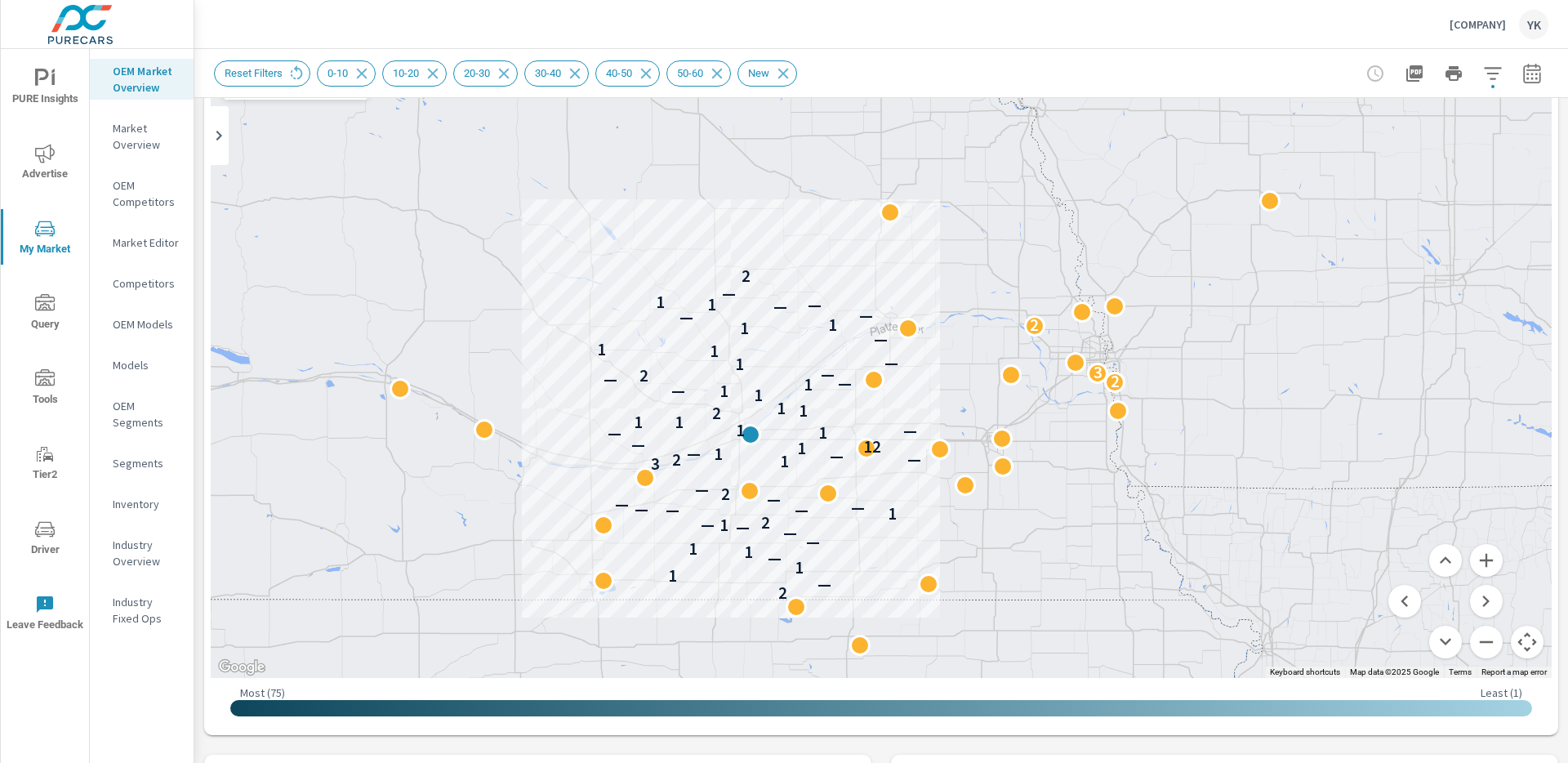 click on "12" at bounding box center (872, 447) 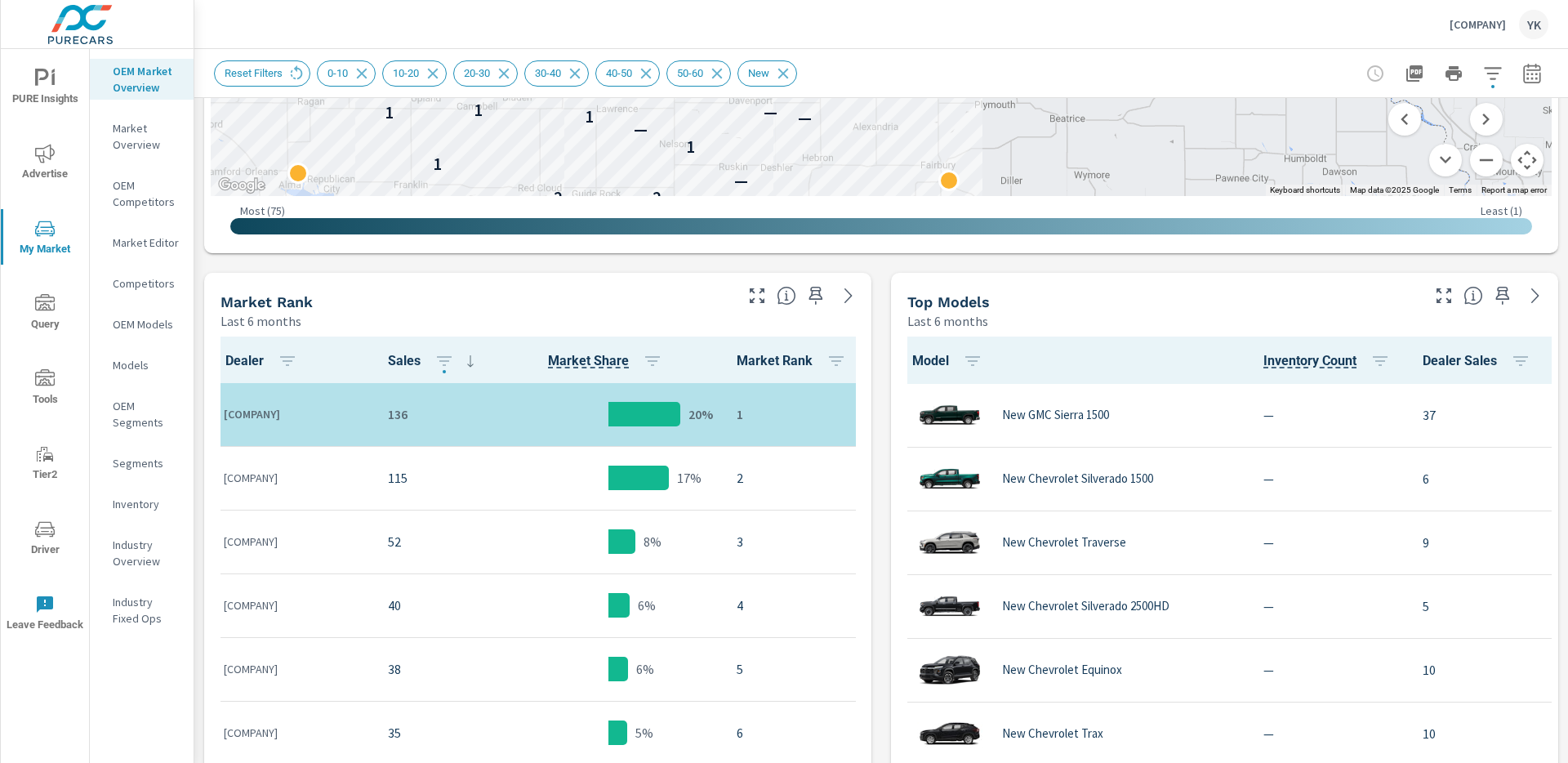 scroll, scrollTop: 620, scrollLeft: 0, axis: vertical 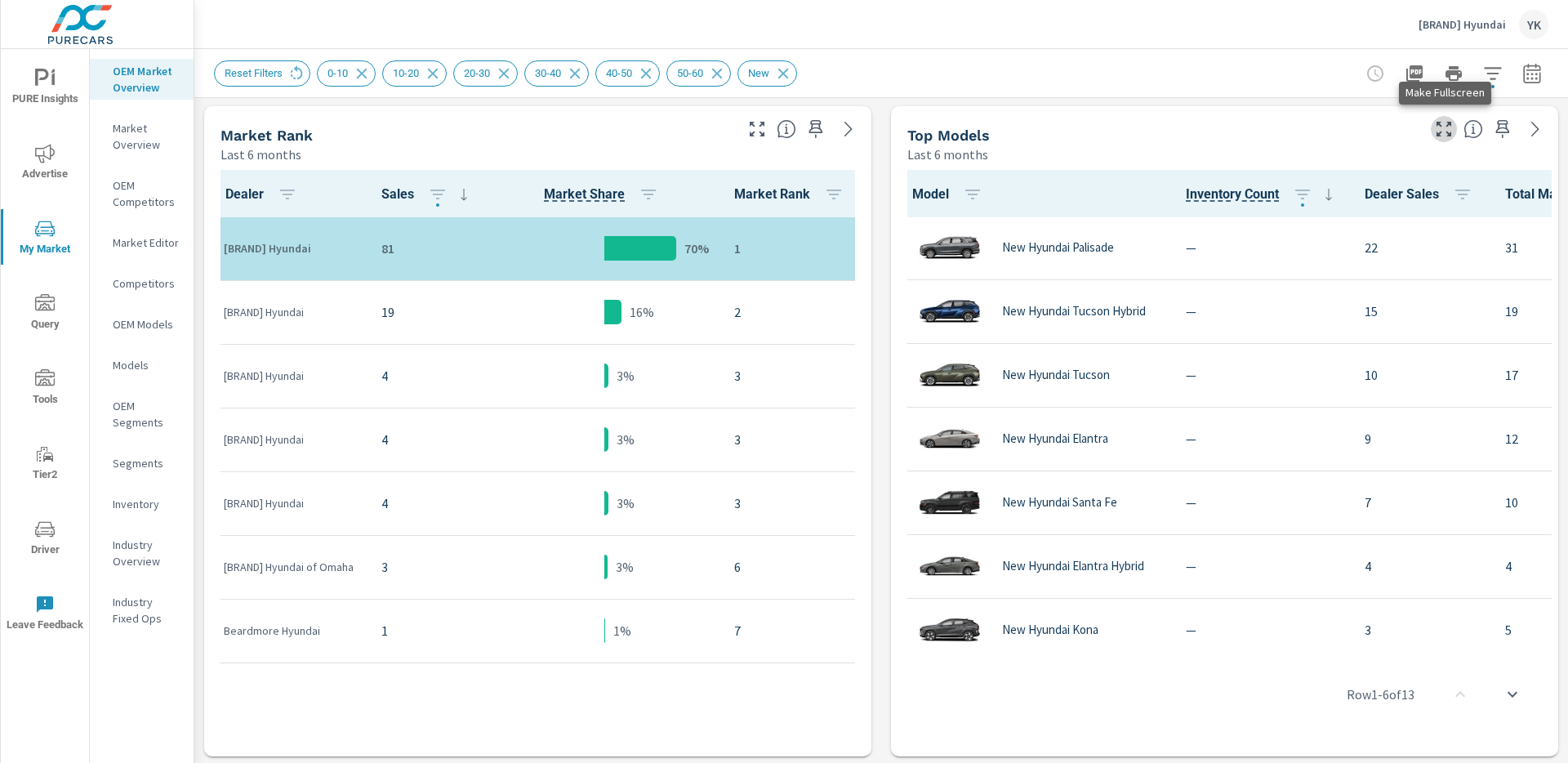 click 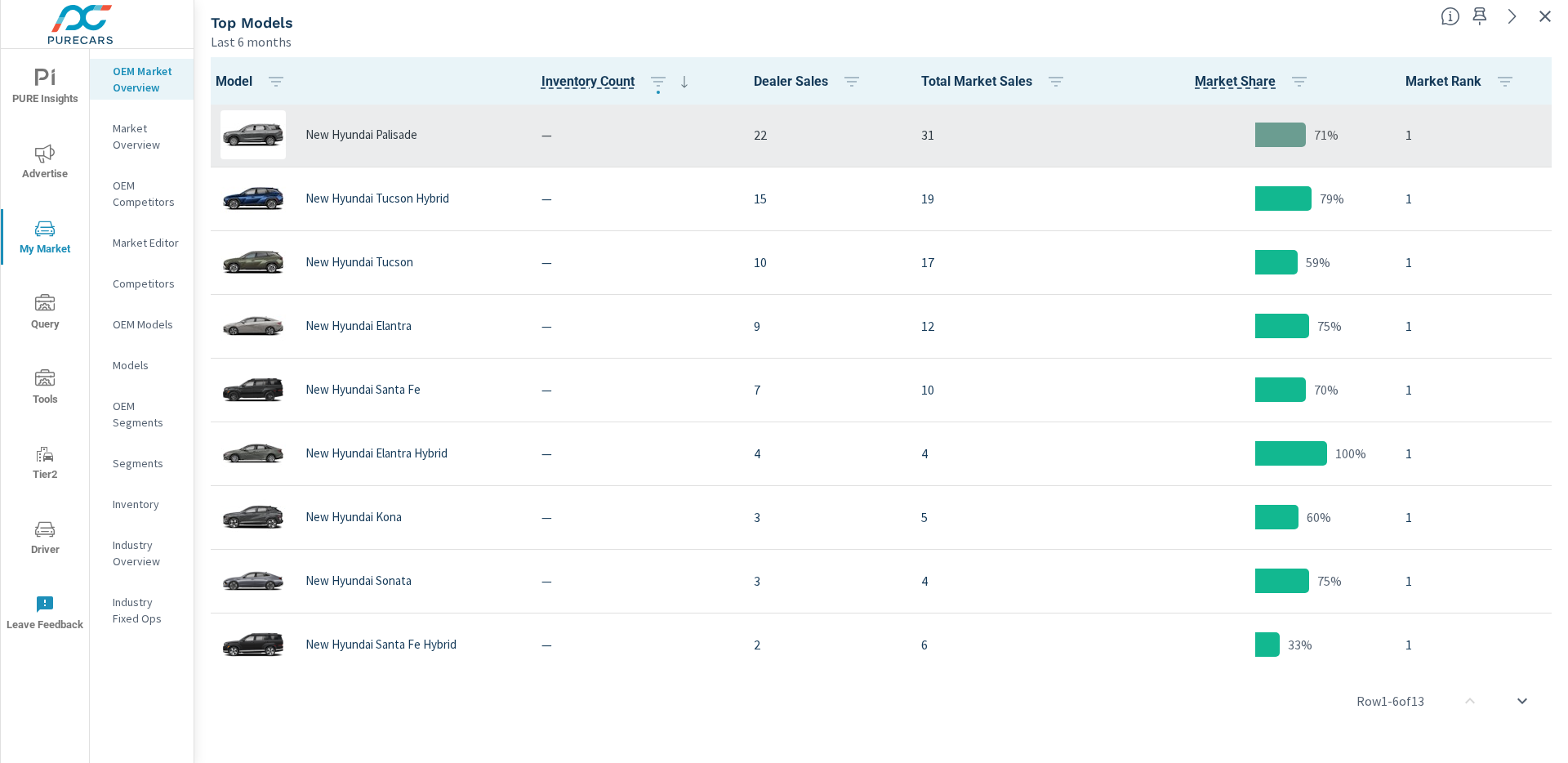 scroll, scrollTop: 0, scrollLeft: 0, axis: both 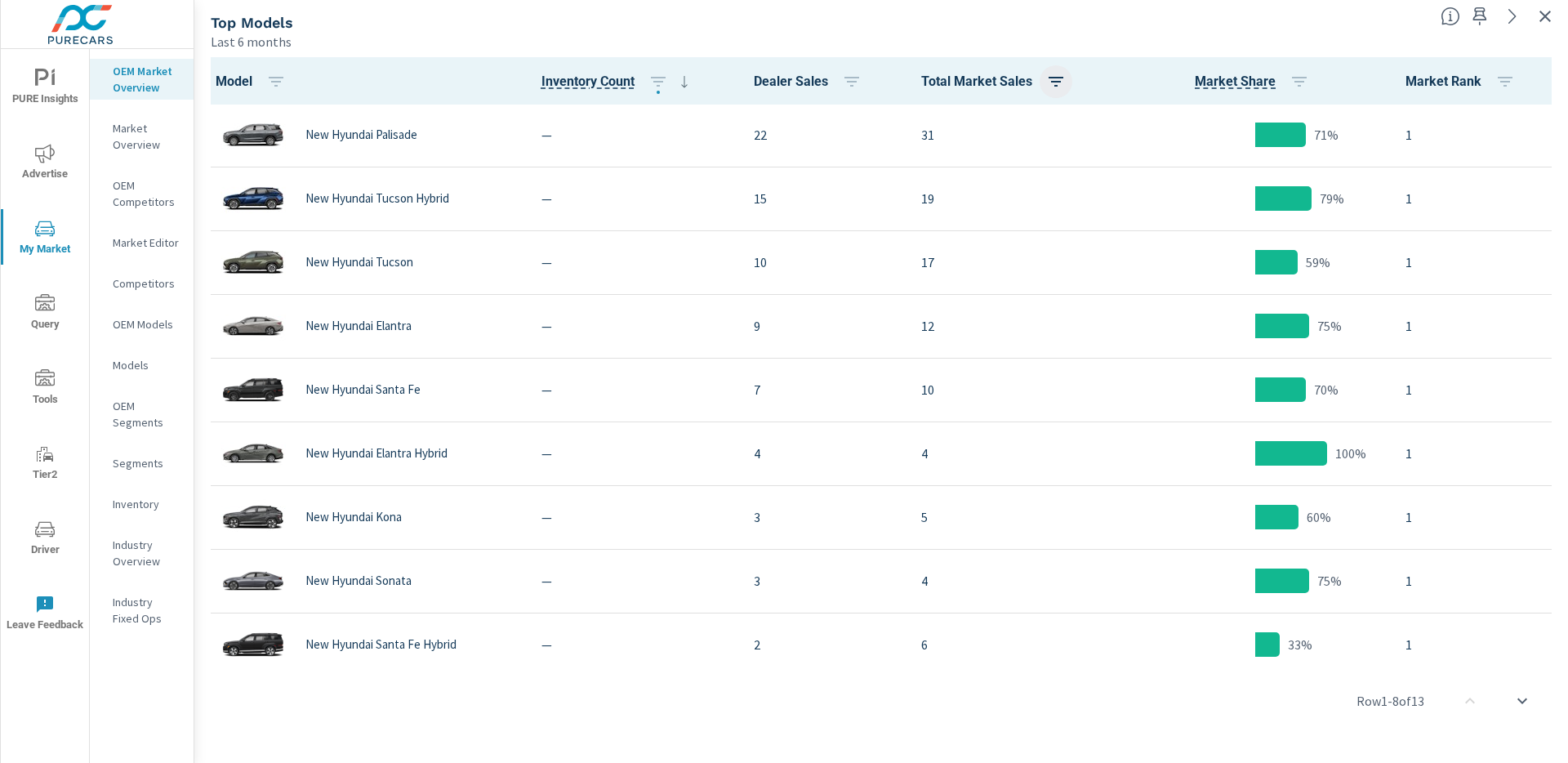 click 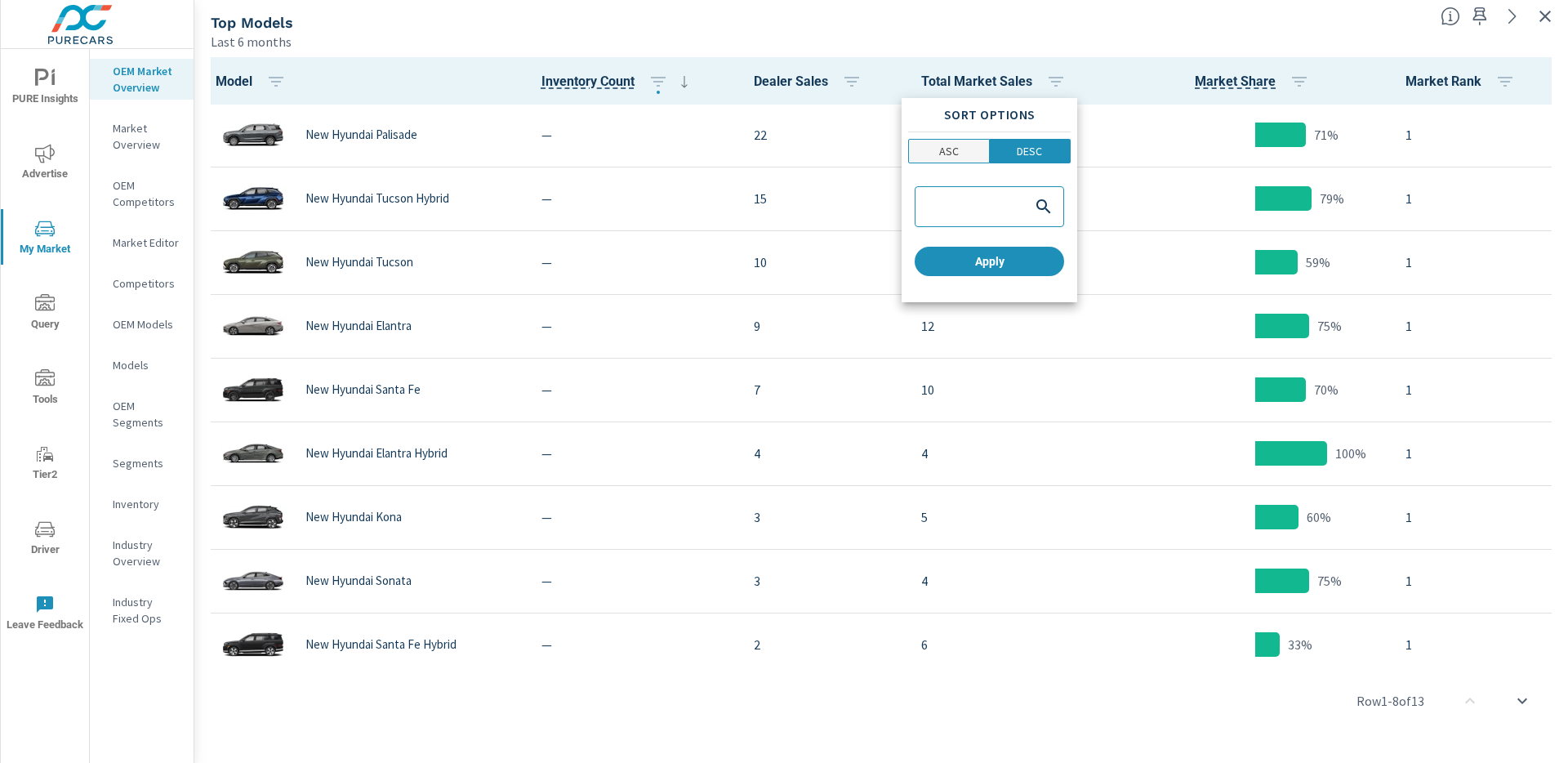 click on "ASC" at bounding box center (949, 151) 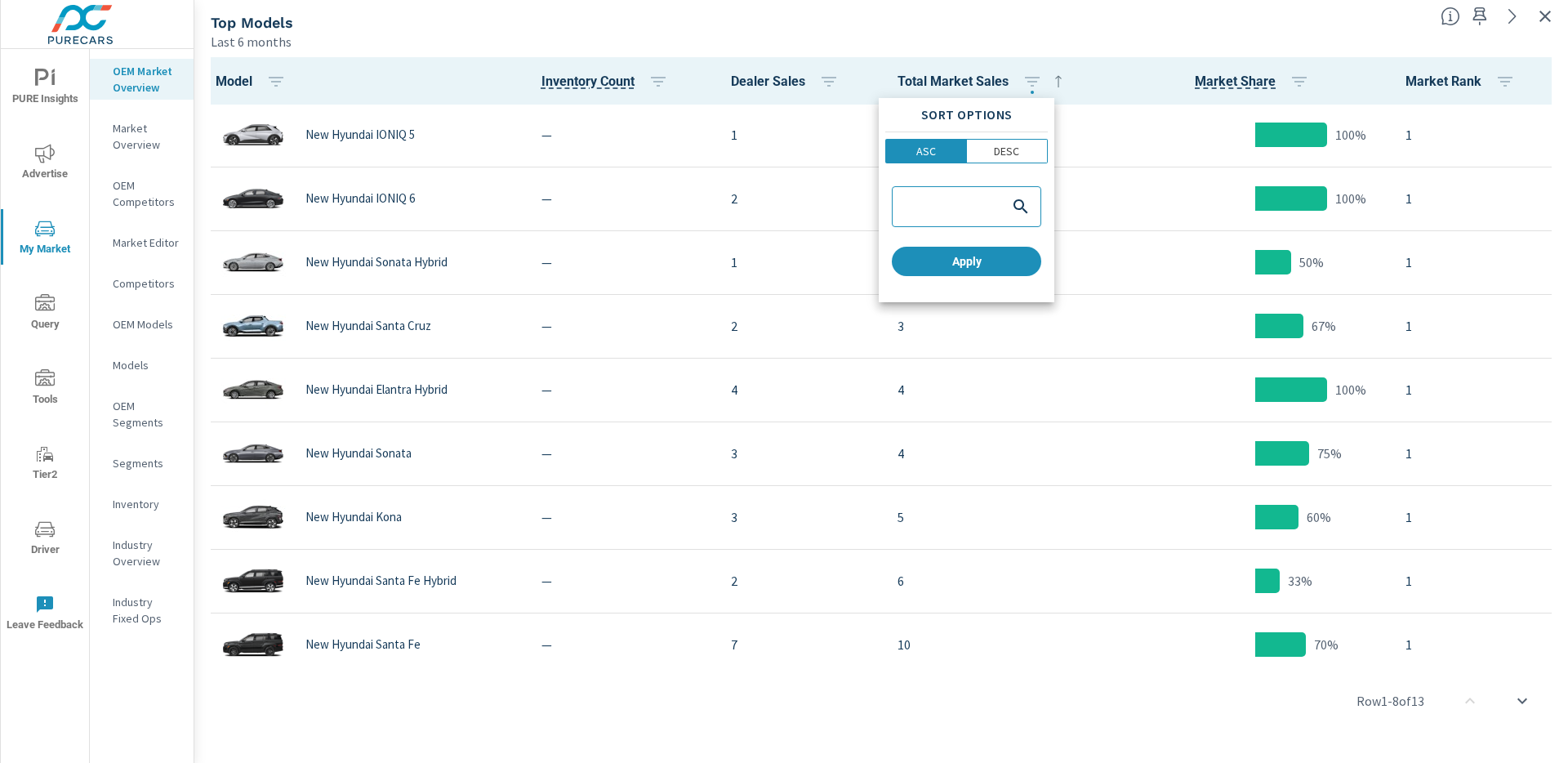 click on "Sort Options ASC DESC Apply" at bounding box center (966, 200) 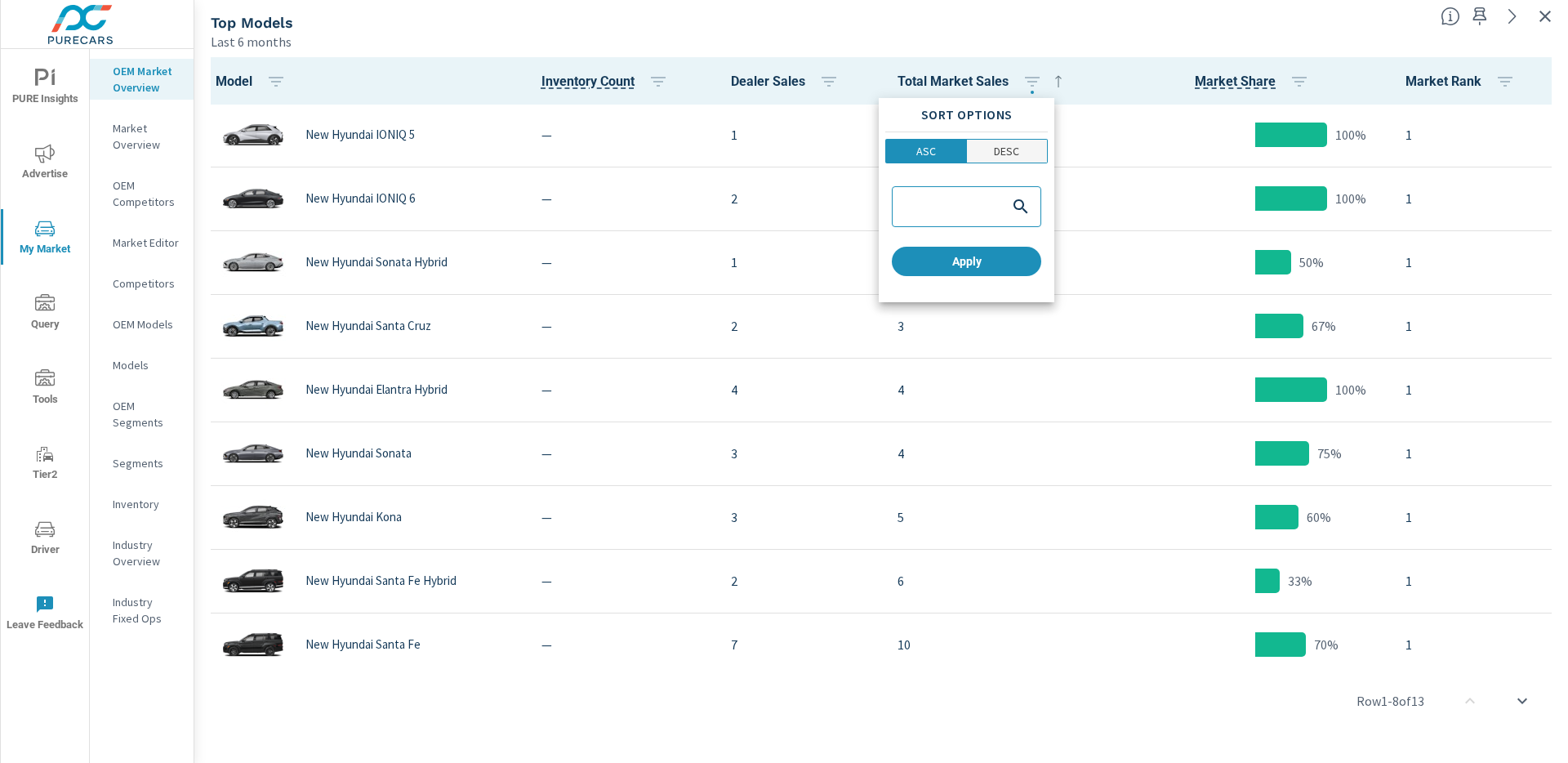 click on "DESC" at bounding box center [1008, 151] 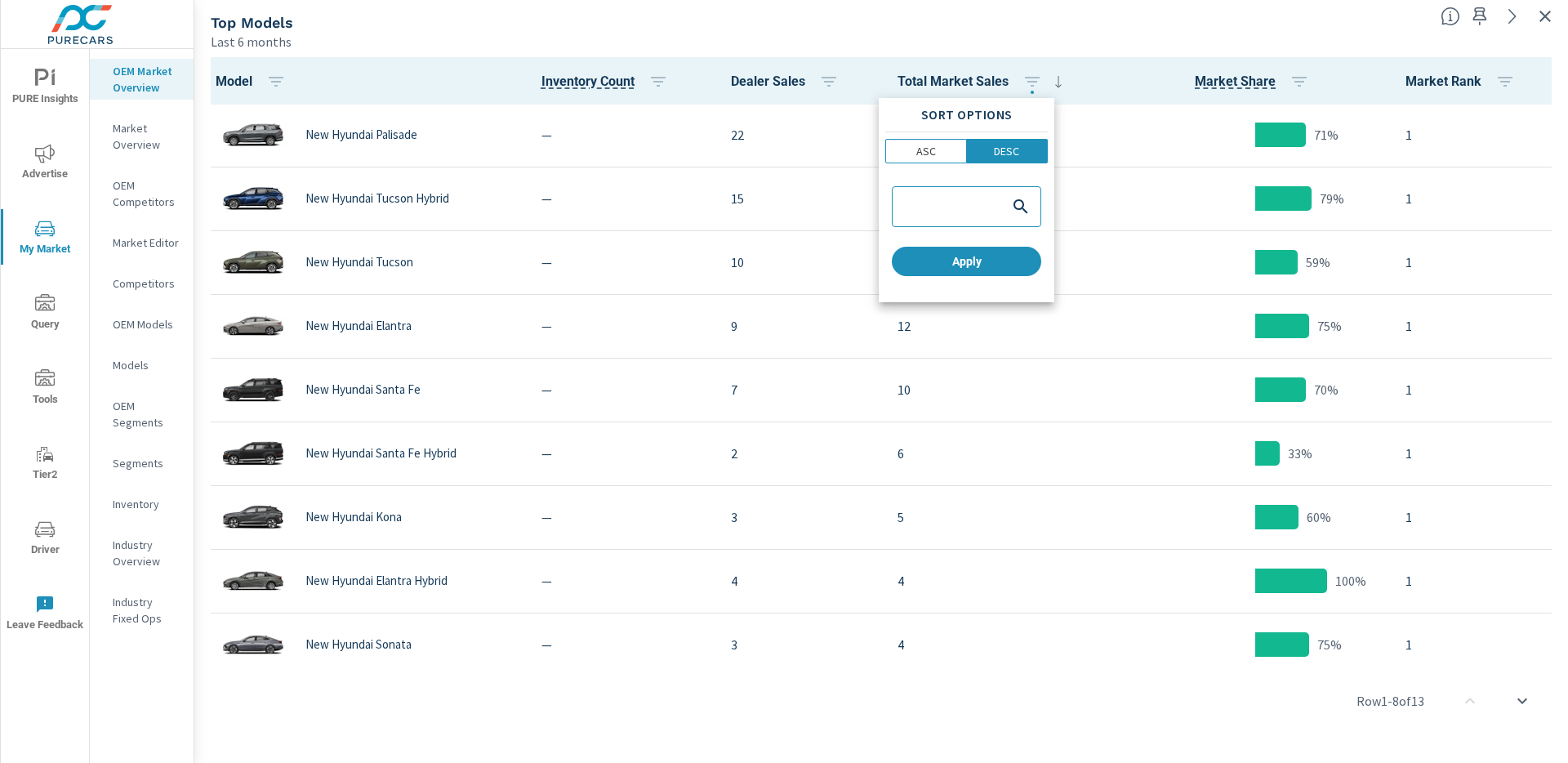 click on "Sort Options ASC DESC Apply" at bounding box center [966, 200] 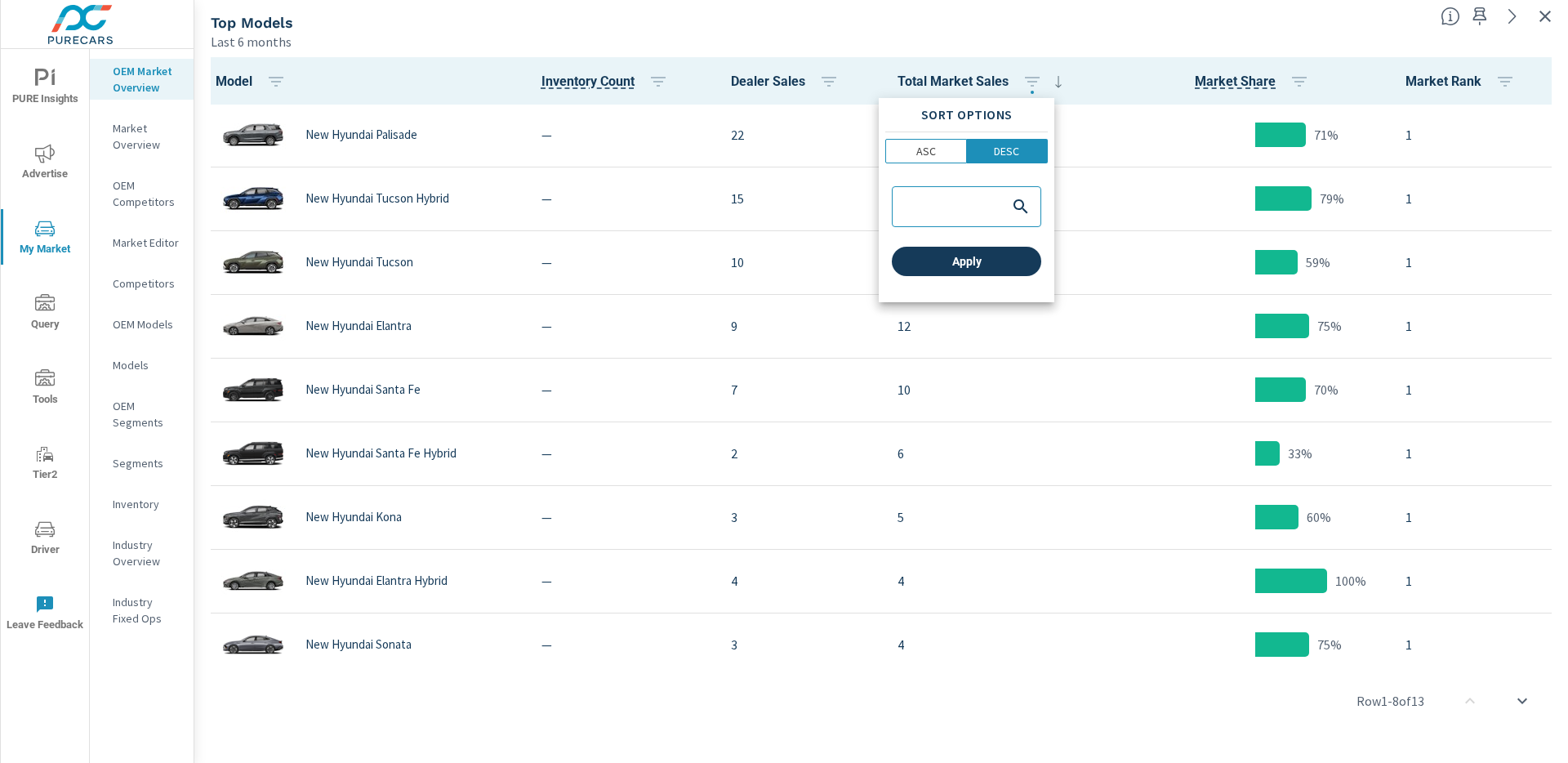 click on "Apply" at bounding box center (966, 261) 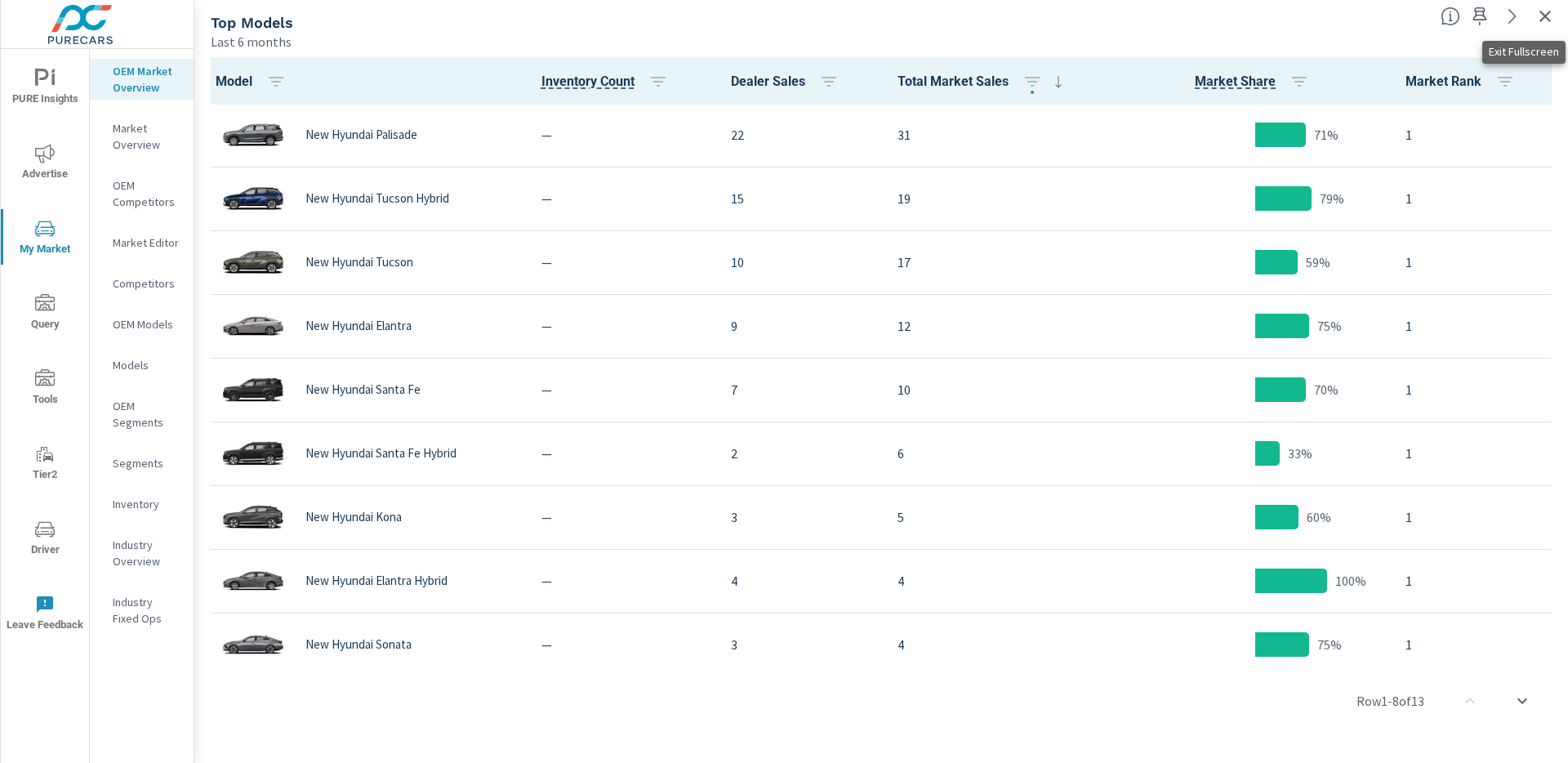 click 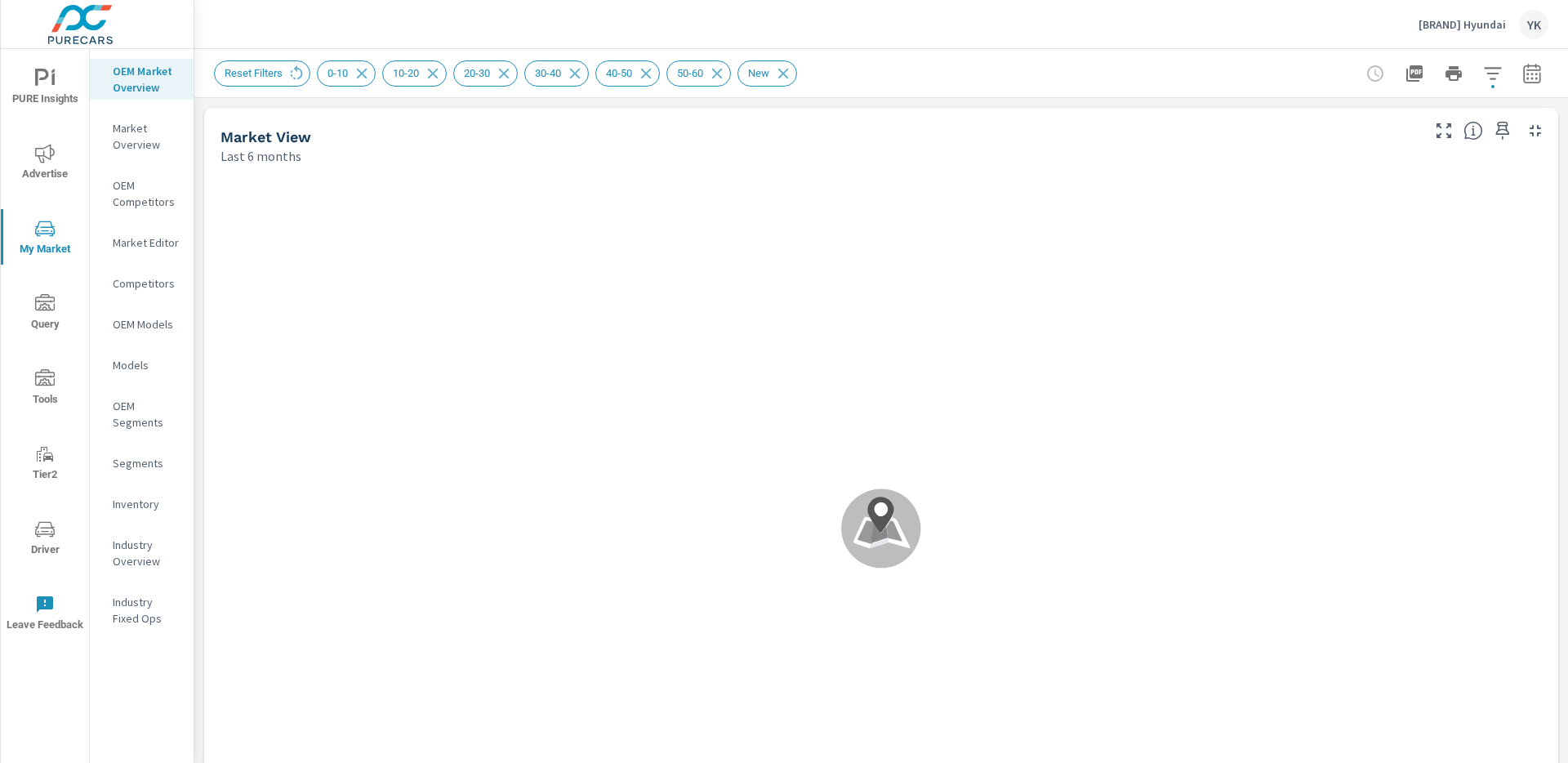scroll, scrollTop: 1, scrollLeft: 0, axis: vertical 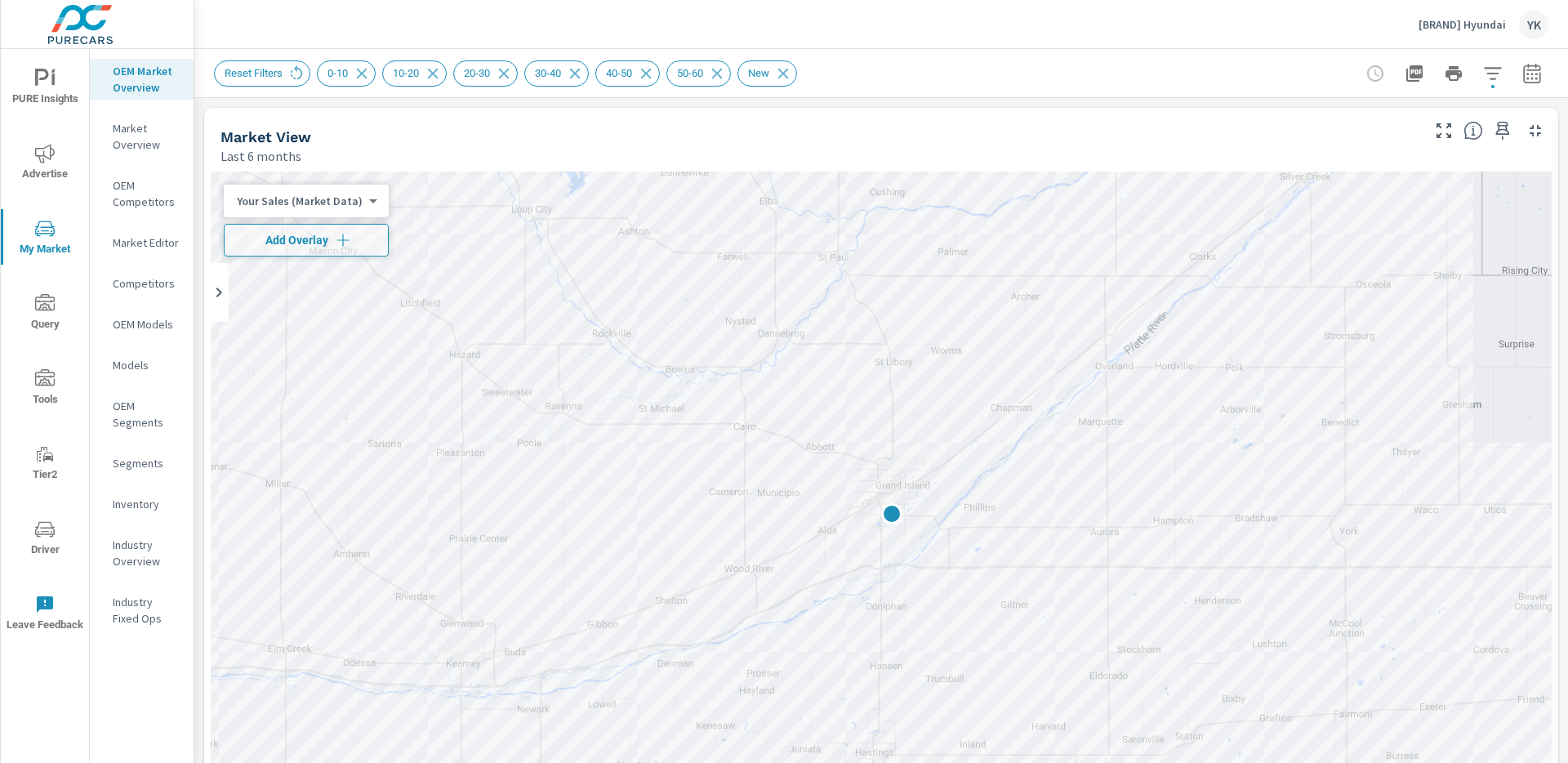 click on "PURE Insights Advertise My Market Query Tools Tier2 Driver Leave Feedback OEM Market Overview Market Overview OEM Competitors Market Editor Competitors OEM Models Models OEM Segments Segments Inventory Industry Overview Industry Fixed Ops Grand Island Hyundai YK Market Overview Grand Island Hyundai Report date range:
Feb 01, 2025 -
Jul 31, 2025
Filters: DistanceBand: 0-10 DistanceBand: 10-20 DistanceBand: 20-30 DistanceBand: 30-40 DistanceBand: 40-50 DistanceBand: 50-60 ConditionId: New Reset Filters 0-10 10-20 20-30 30-40 40-50 50-60 New Market View Last 6 months ← Move left → Move right ↑ Move up ↓ Move down + Zoom in - Zoom out Home Jump left by 75% End Jump right by 75% Page Up Jump up by 75% Page Down Jump down by 75% Keyboard shortcuts Map Data Map data ©2025 Google Map data ©2025 Google 5 km  Click to toggle between metric and imperial units Terms Report a map error Most ( 24 ) Least ( 1 ) Your Sales (Market Data) 0 ​ Add Overlay Sales" at bounding box center [784, 382] 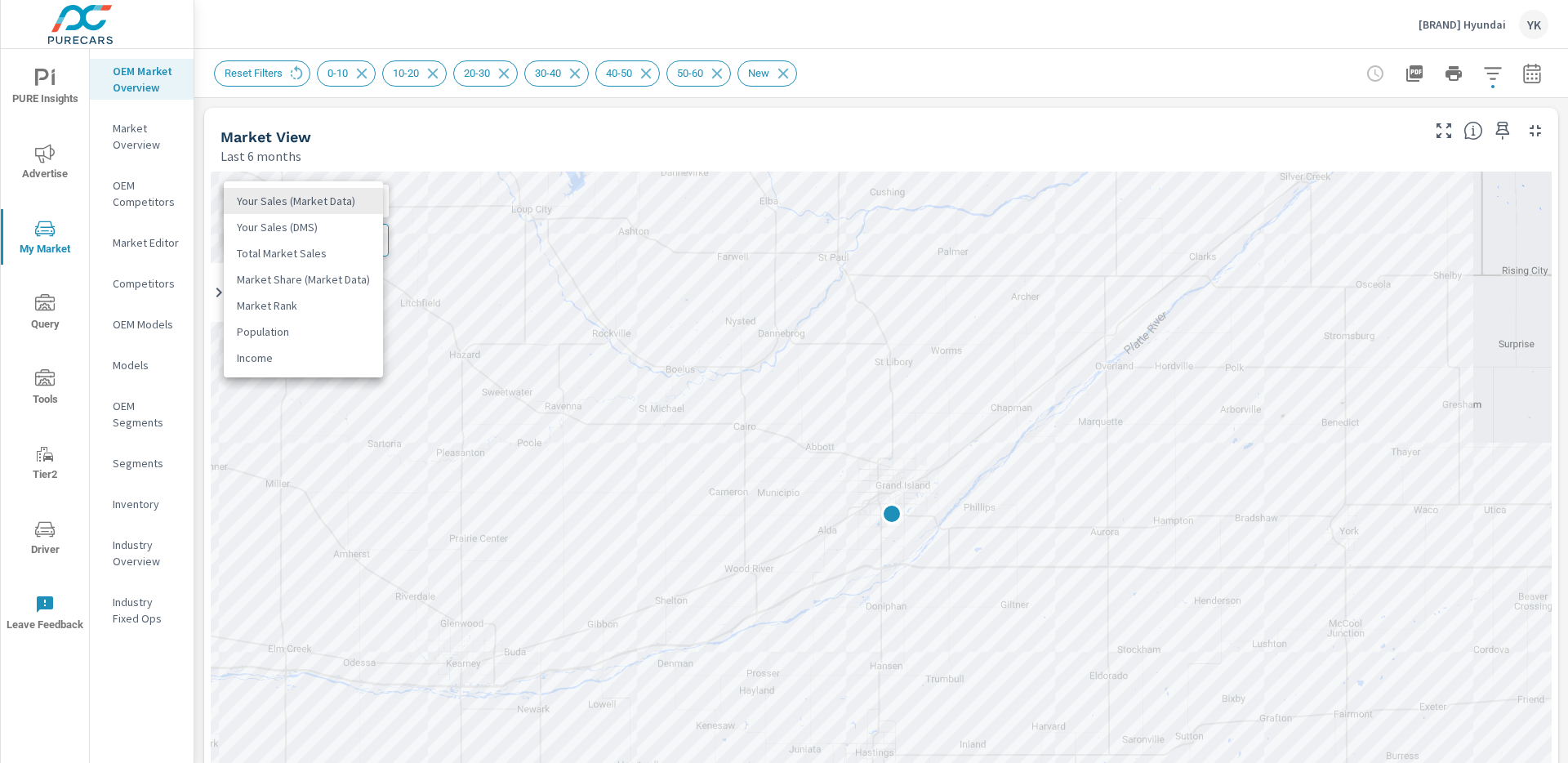 click on "Total Market Sales" at bounding box center [303, 253] 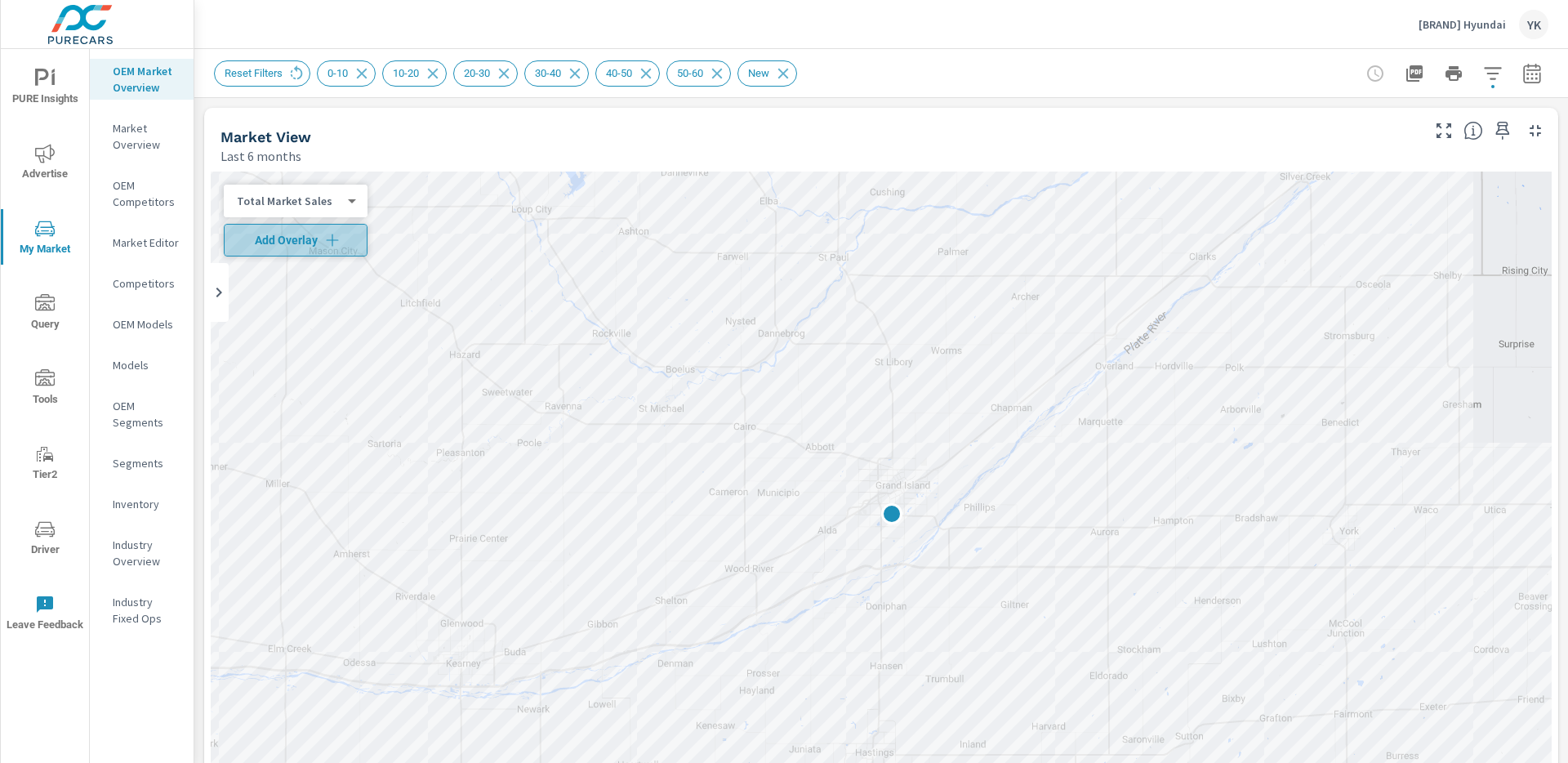 click on "Add Overlay" at bounding box center [296, 240] 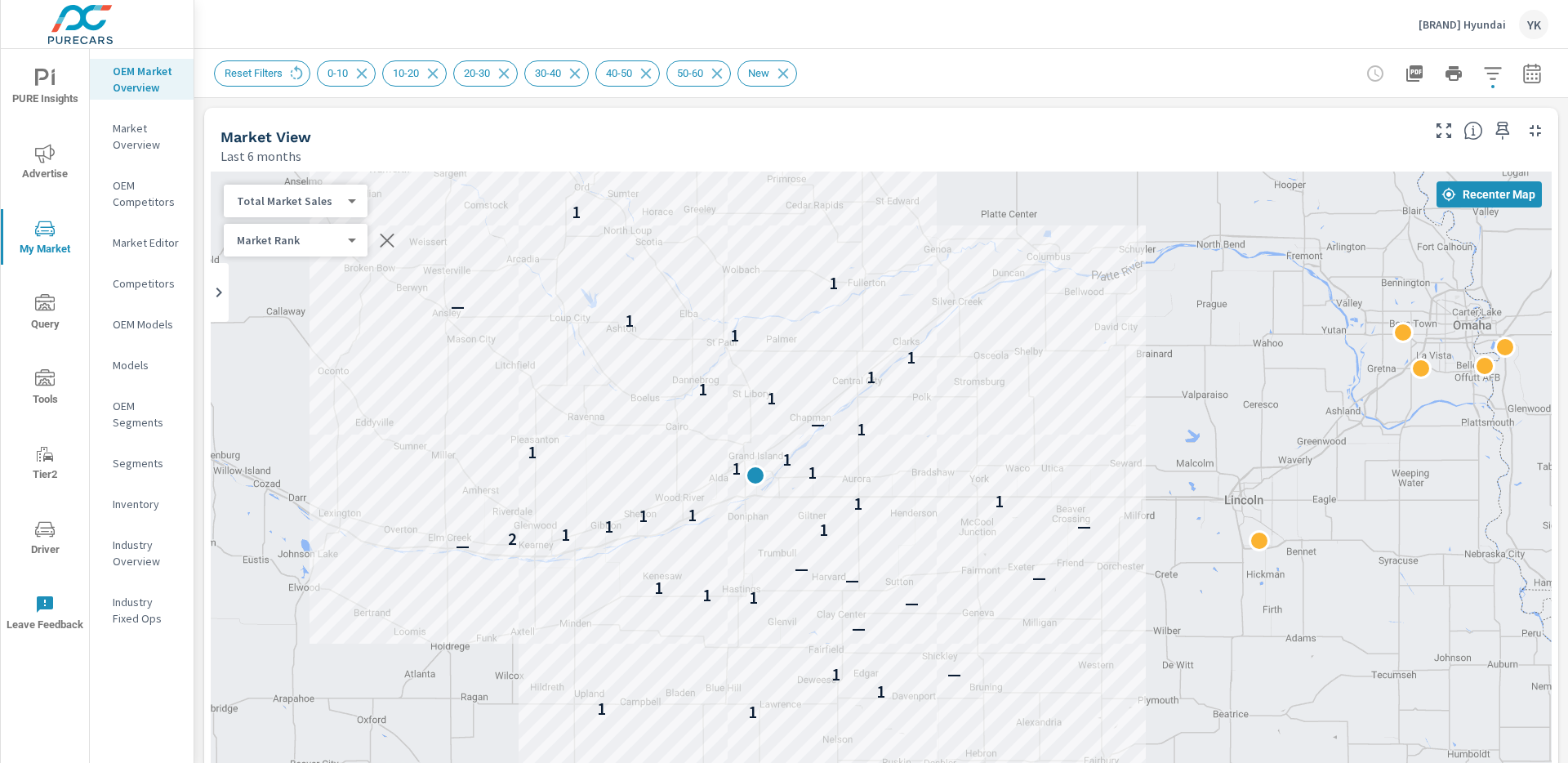 drag, startPoint x: 325, startPoint y: 468, endPoint x: 494, endPoint y: 454, distance: 169.5789 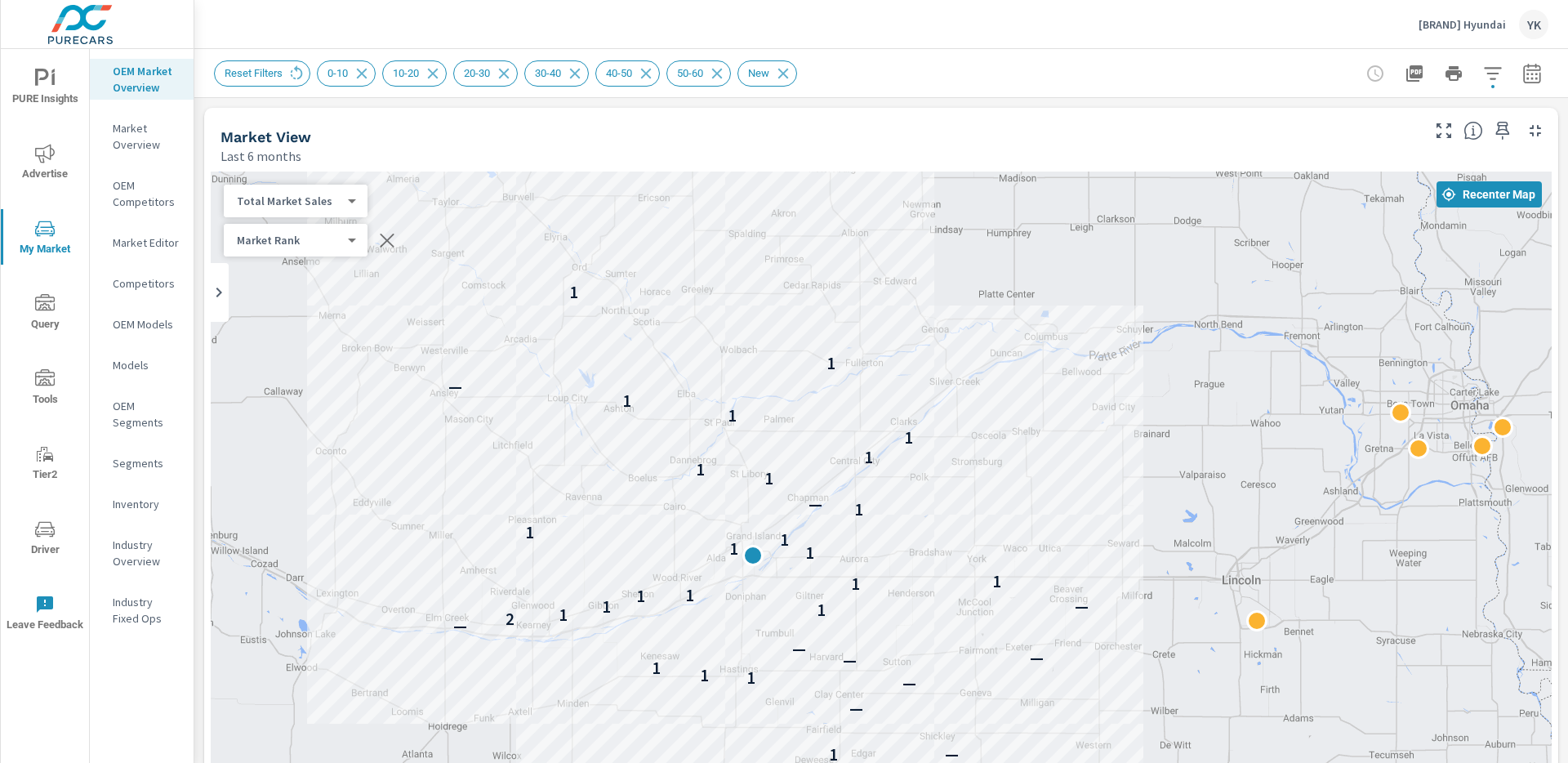drag, startPoint x: 495, startPoint y: 456, endPoint x: 492, endPoint y: 536, distance: 80.05623 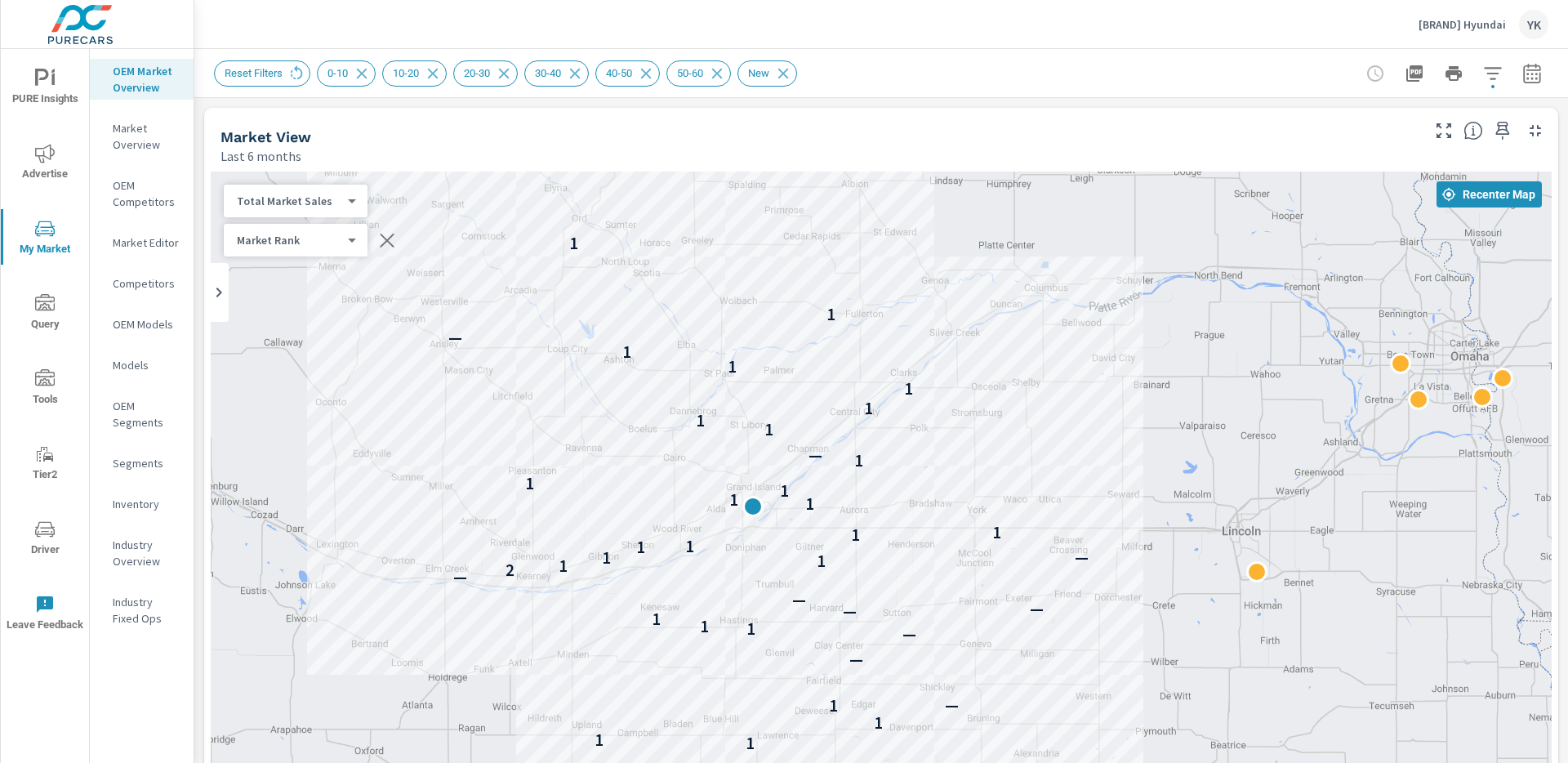 drag, startPoint x: 403, startPoint y: 388, endPoint x: 403, endPoint y: 337, distance: 51 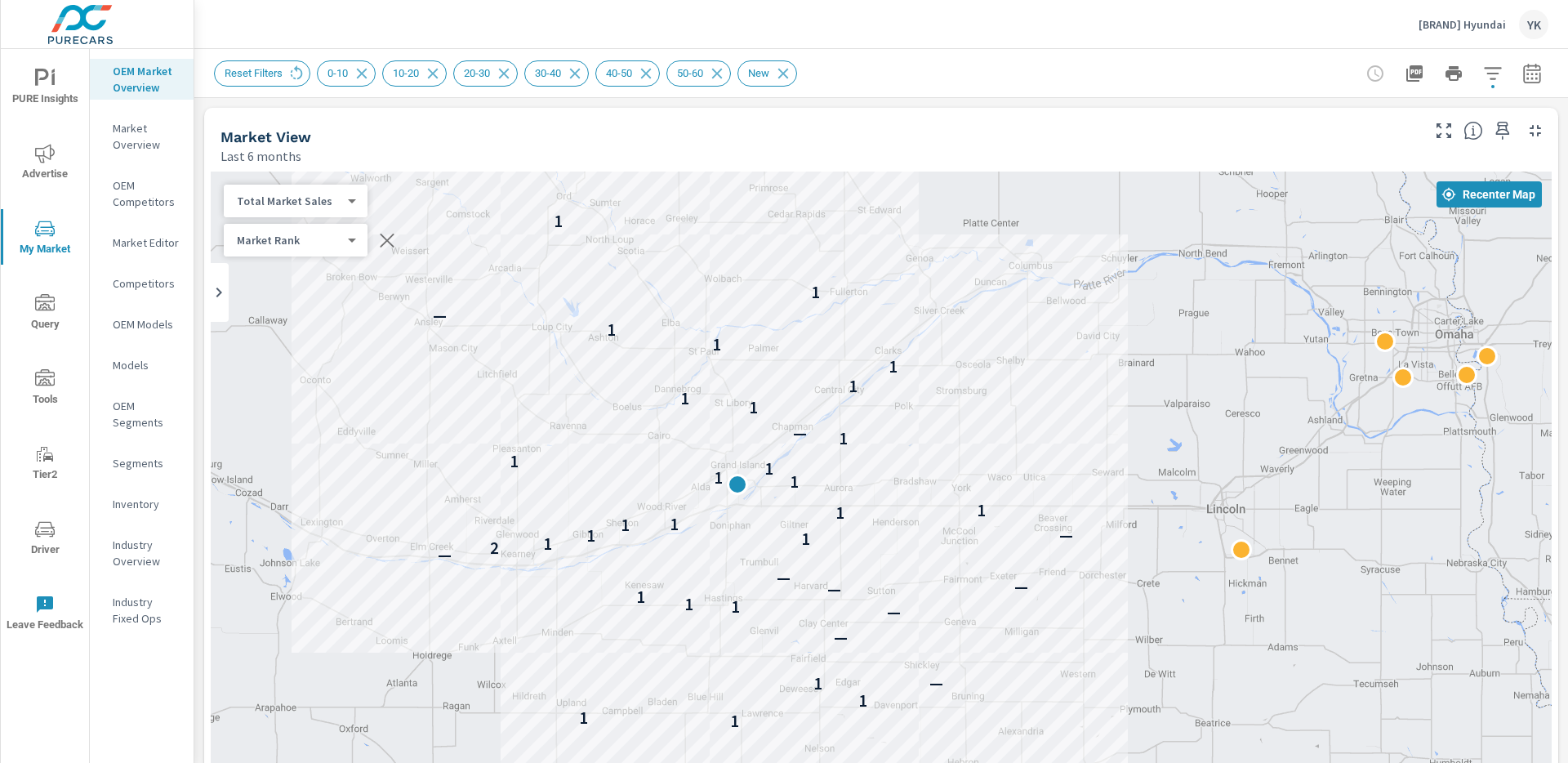 drag, startPoint x: 552, startPoint y: 399, endPoint x: 538, endPoint y: 374, distance: 28.6531 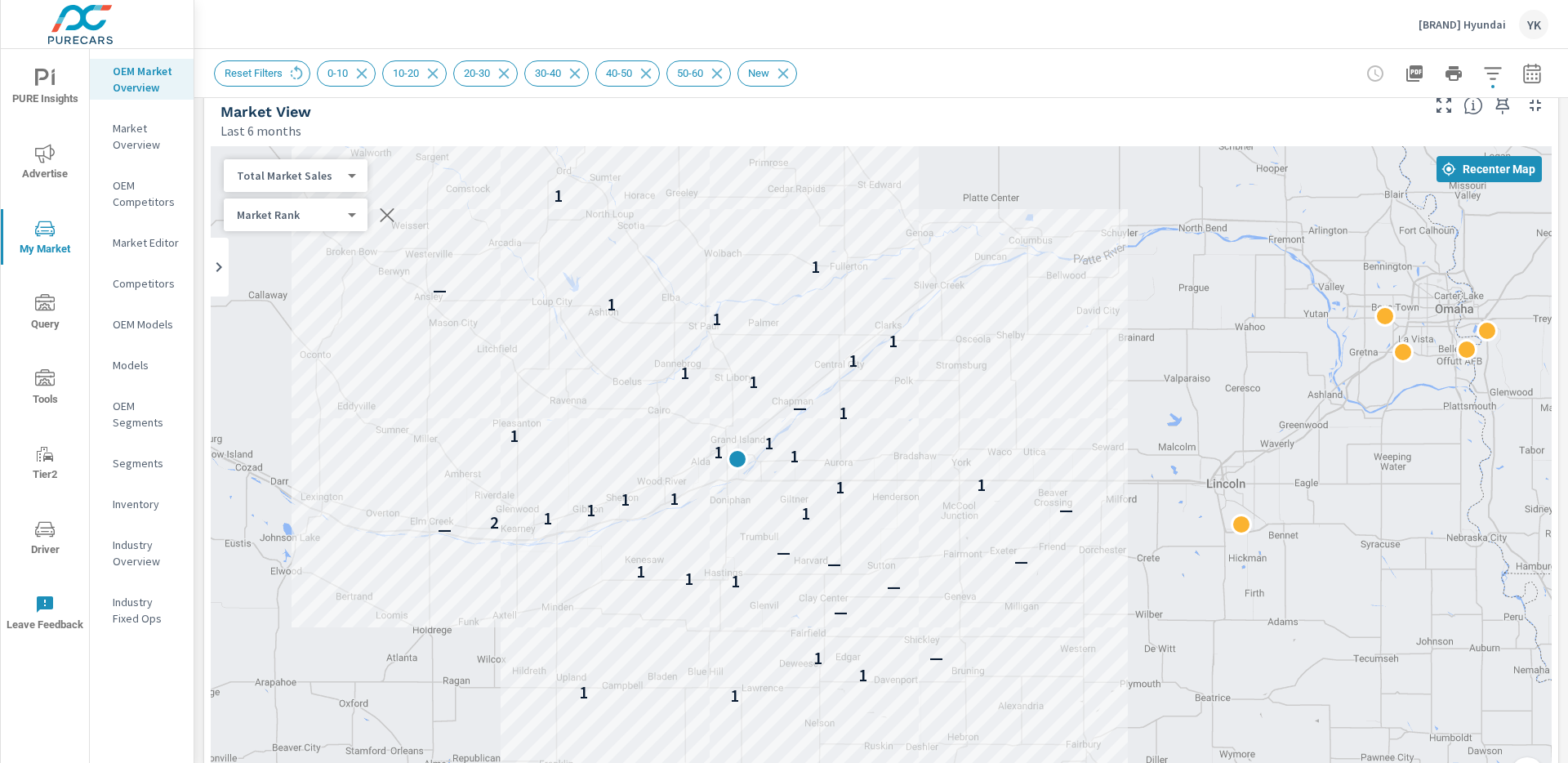 scroll, scrollTop: 0, scrollLeft: 0, axis: both 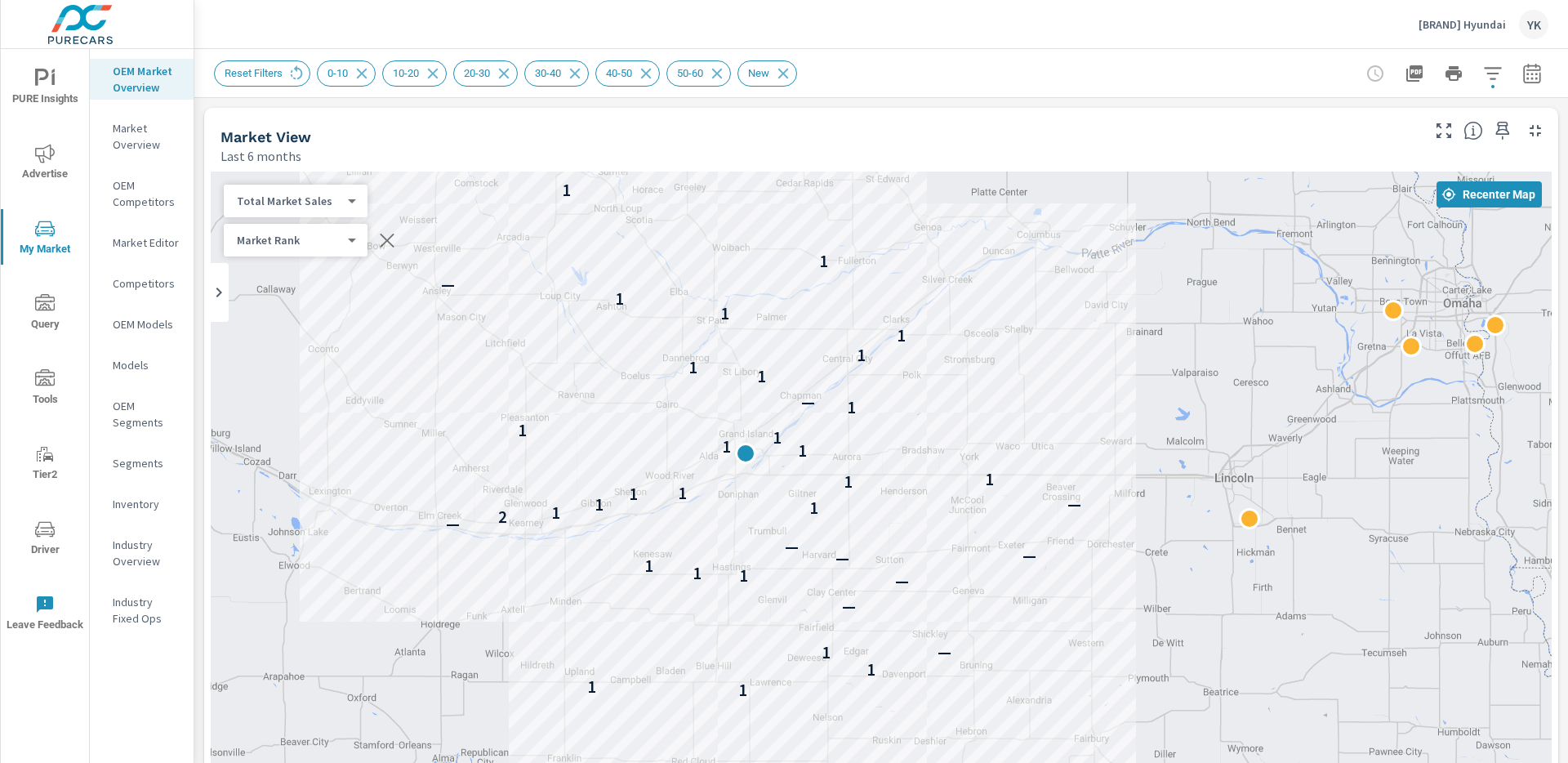 drag, startPoint x: 406, startPoint y: 474, endPoint x: 414, endPoint y: 449, distance: 26.248809 